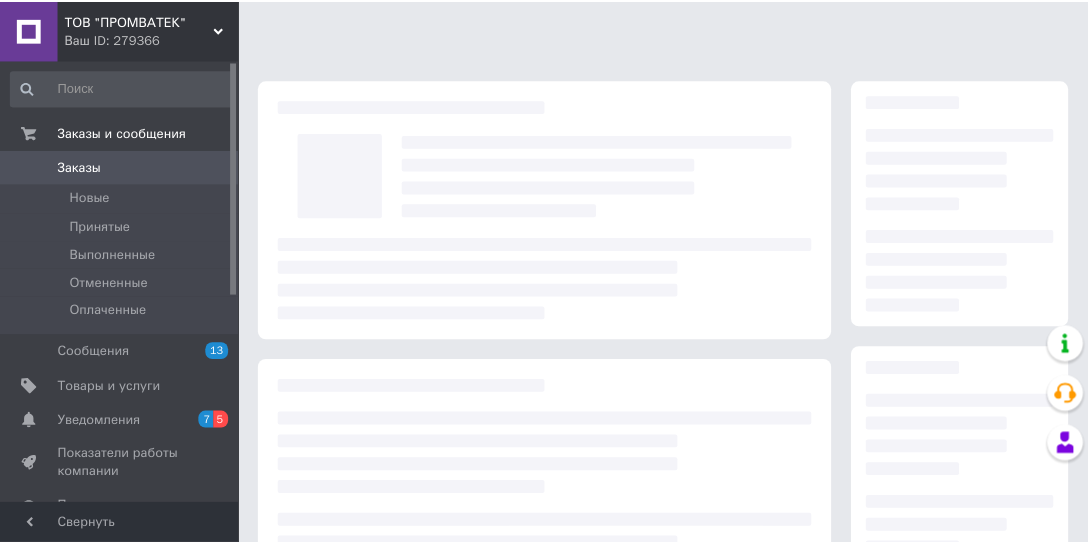 scroll, scrollTop: 0, scrollLeft: 0, axis: both 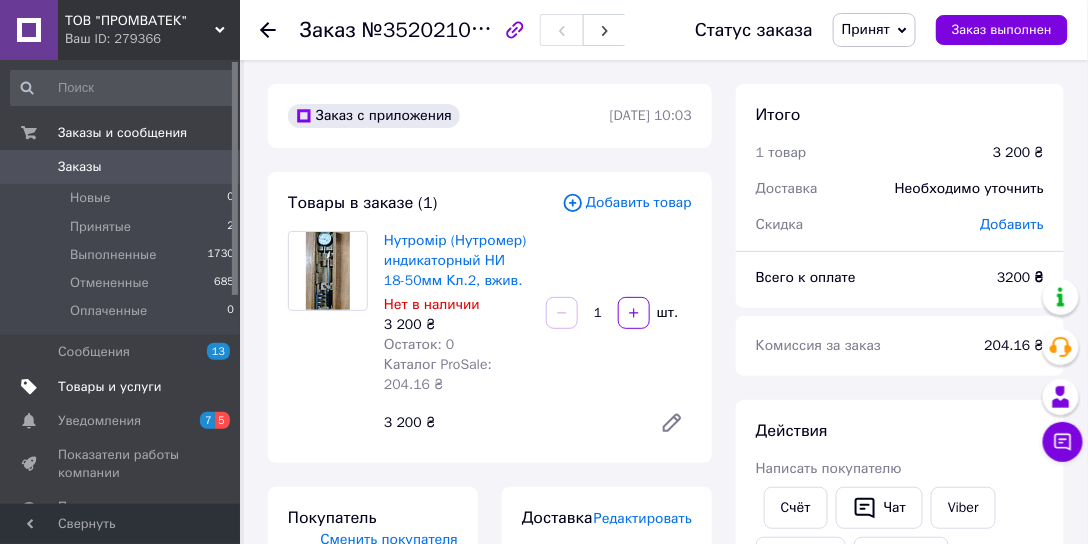 click on "Товары и услуги" at bounding box center [110, 387] 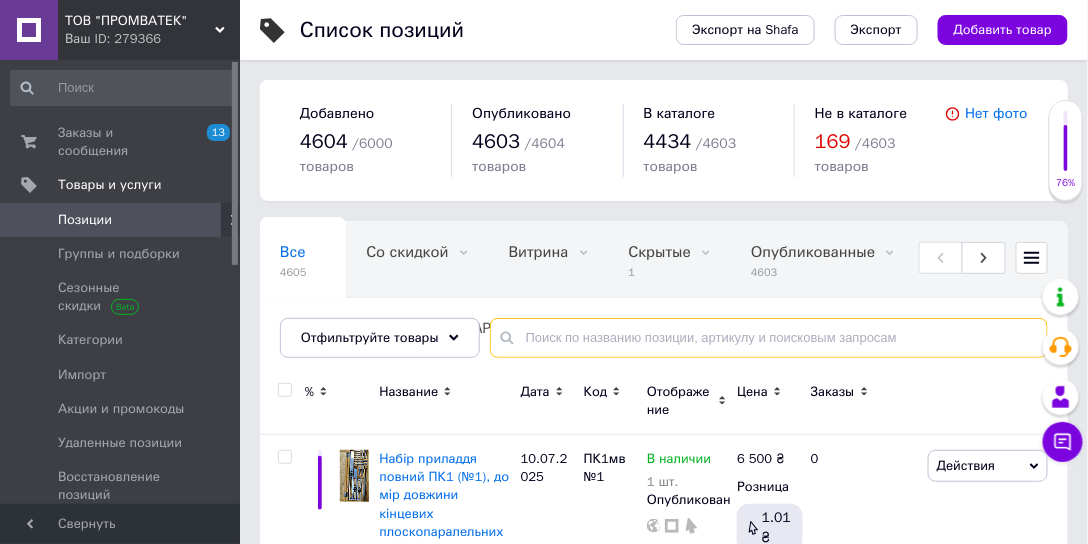 click at bounding box center [769, 338] 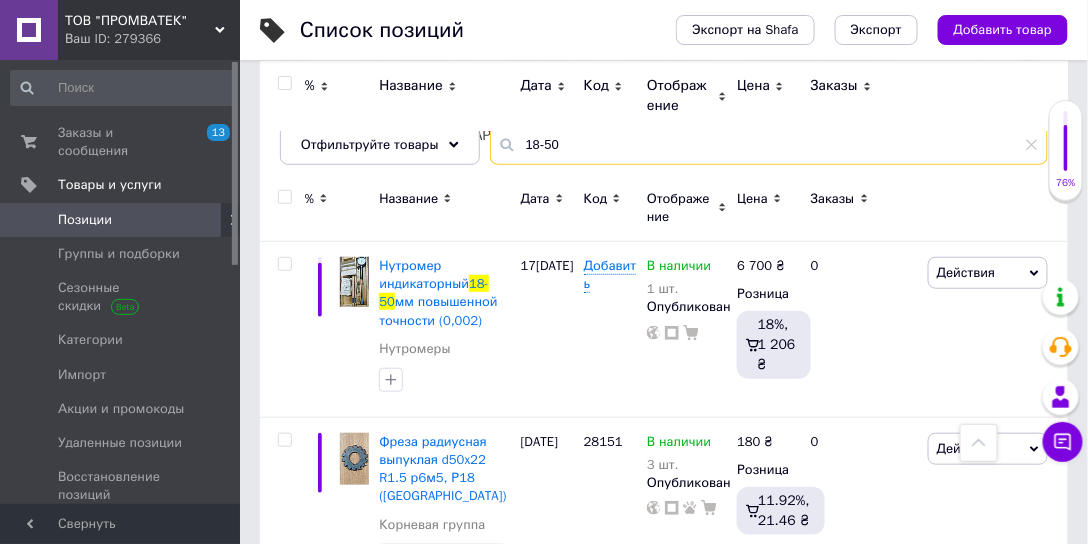 scroll, scrollTop: 0, scrollLeft: 0, axis: both 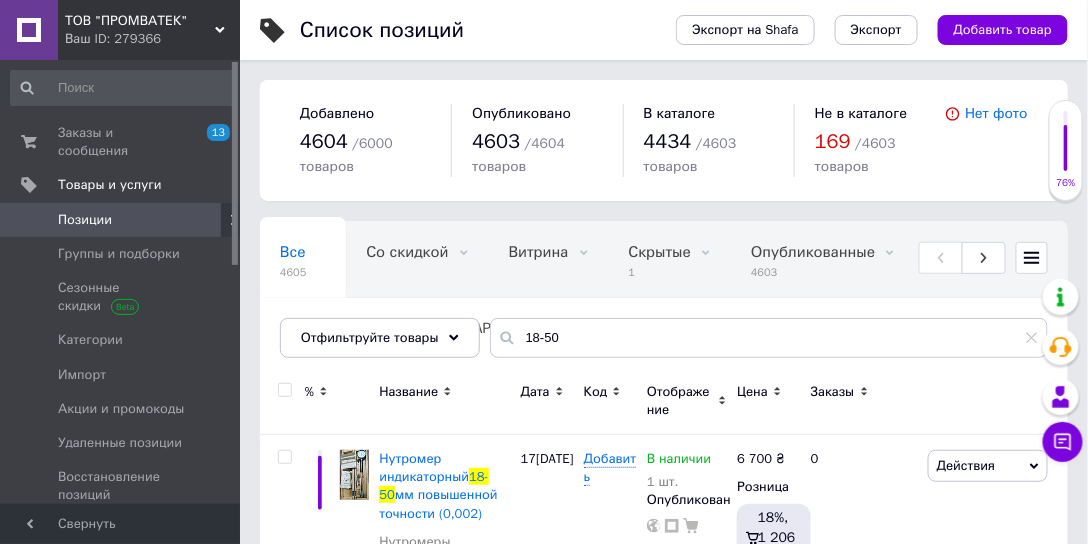 click 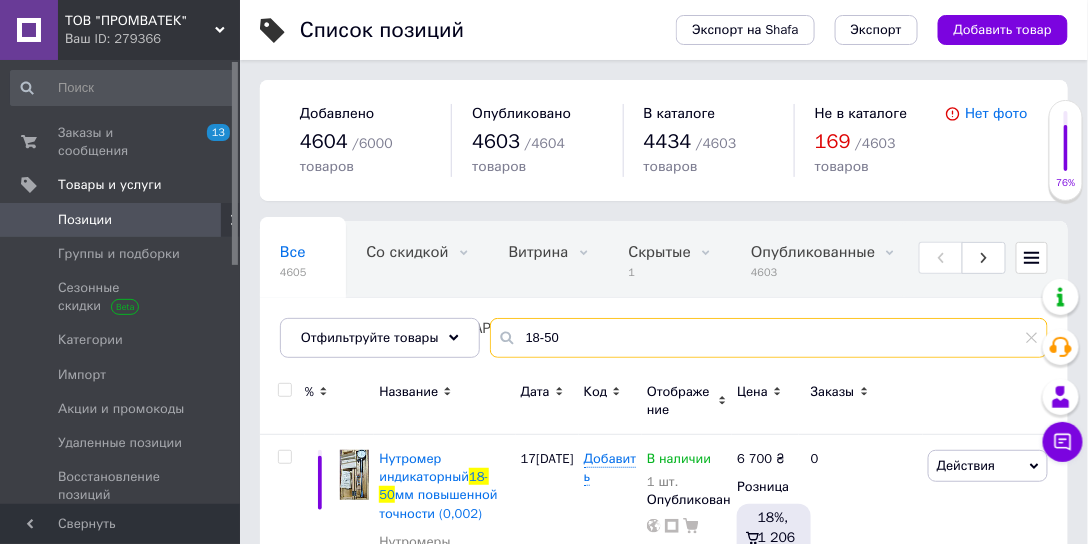 click on "18-50" at bounding box center [769, 338] 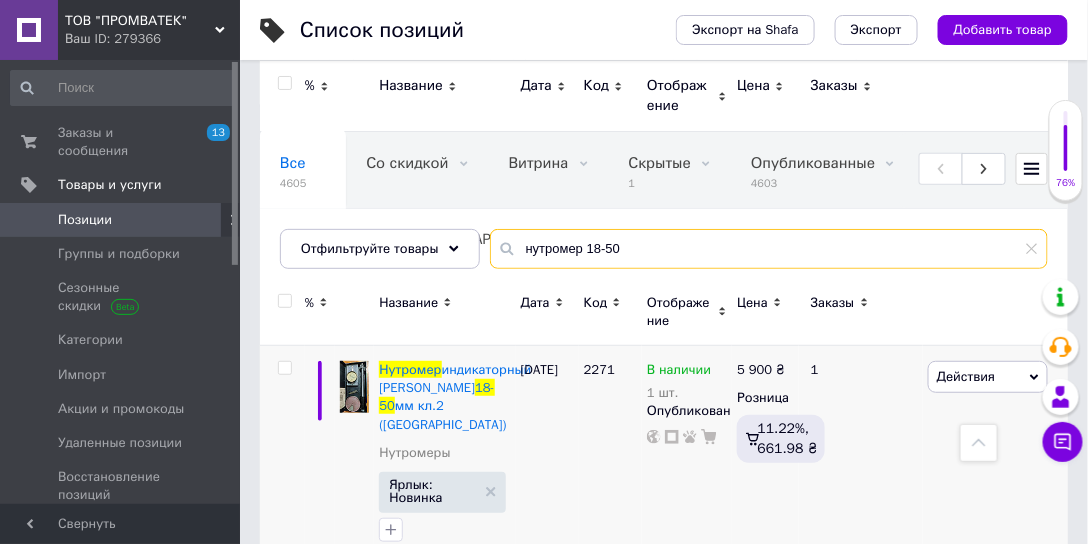 scroll, scrollTop: 0, scrollLeft: 0, axis: both 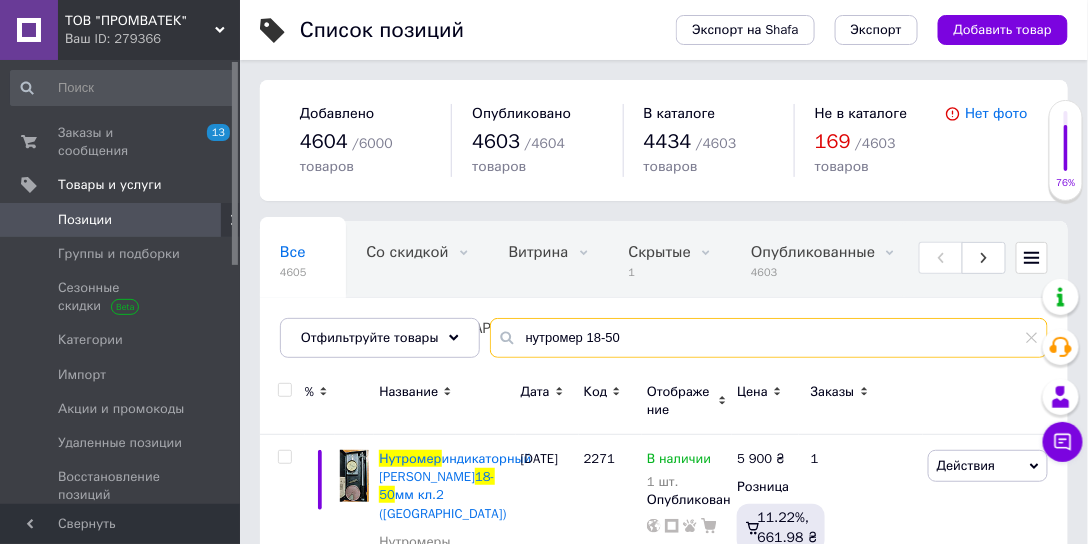 type on "нутромер 18-50" 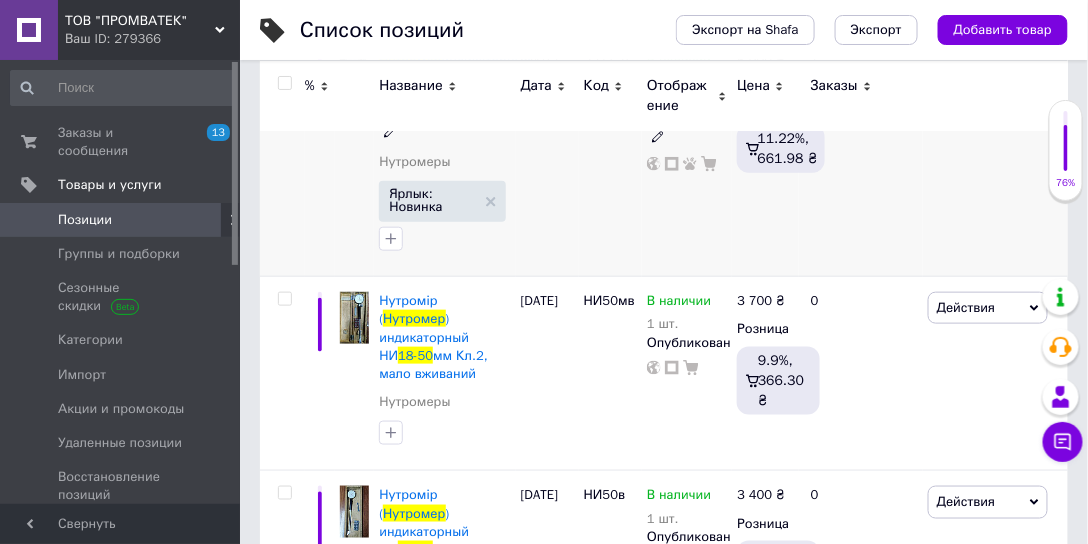 scroll, scrollTop: 400, scrollLeft: 0, axis: vertical 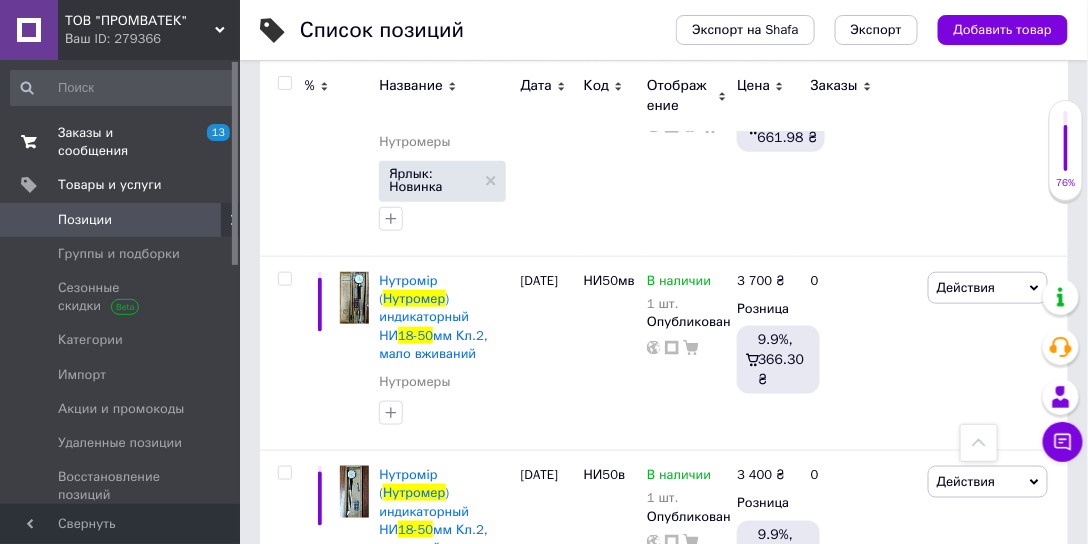 click on "Заказы и сообщения" at bounding box center (121, 142) 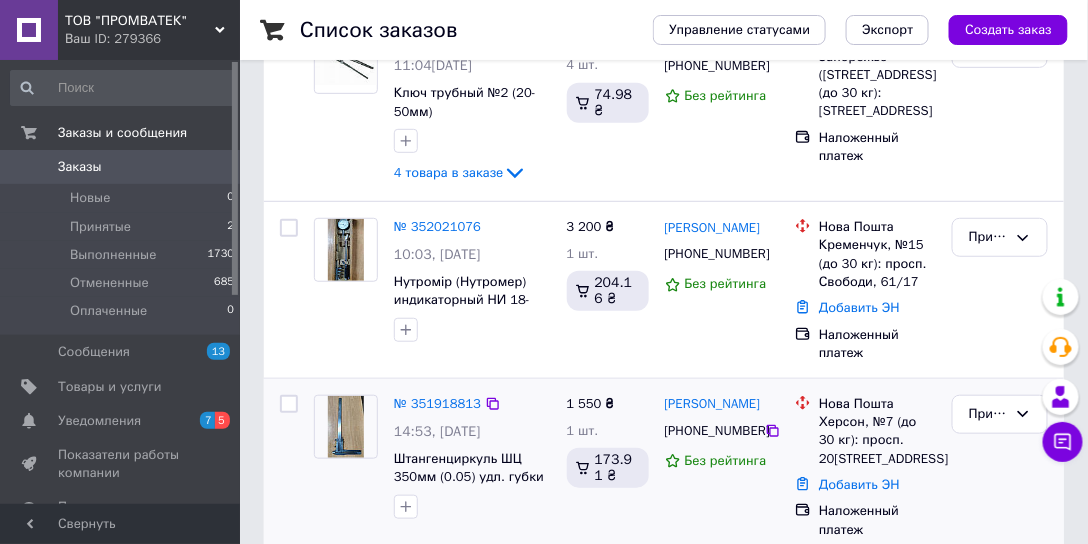 scroll, scrollTop: 228, scrollLeft: 0, axis: vertical 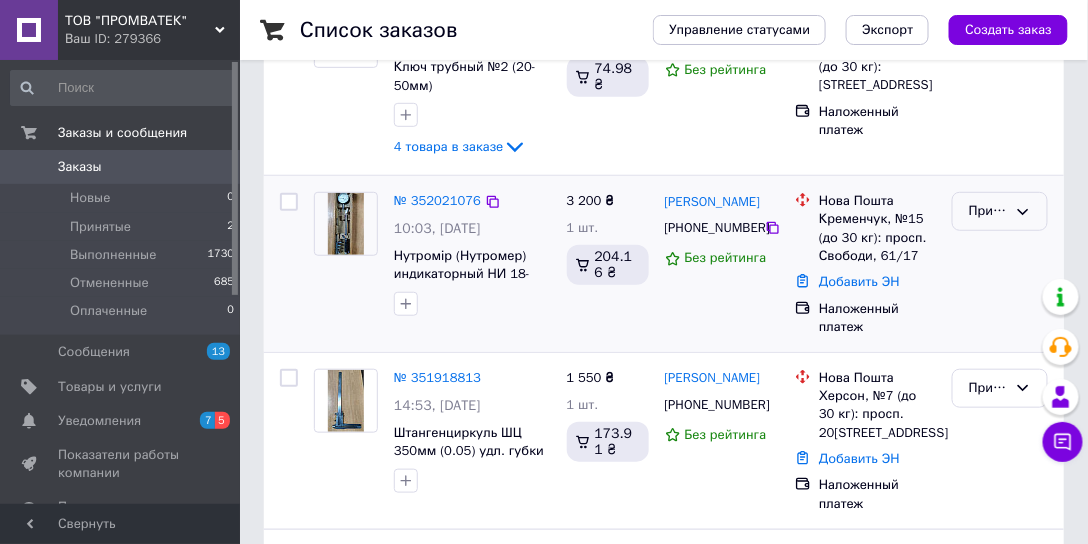 click 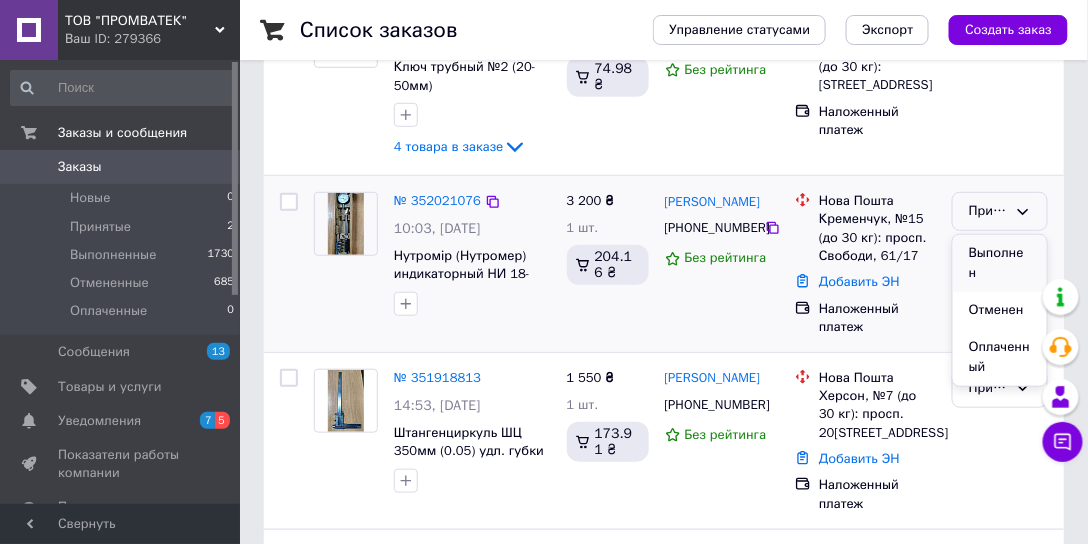 click on "Выполнен" at bounding box center [1000, 263] 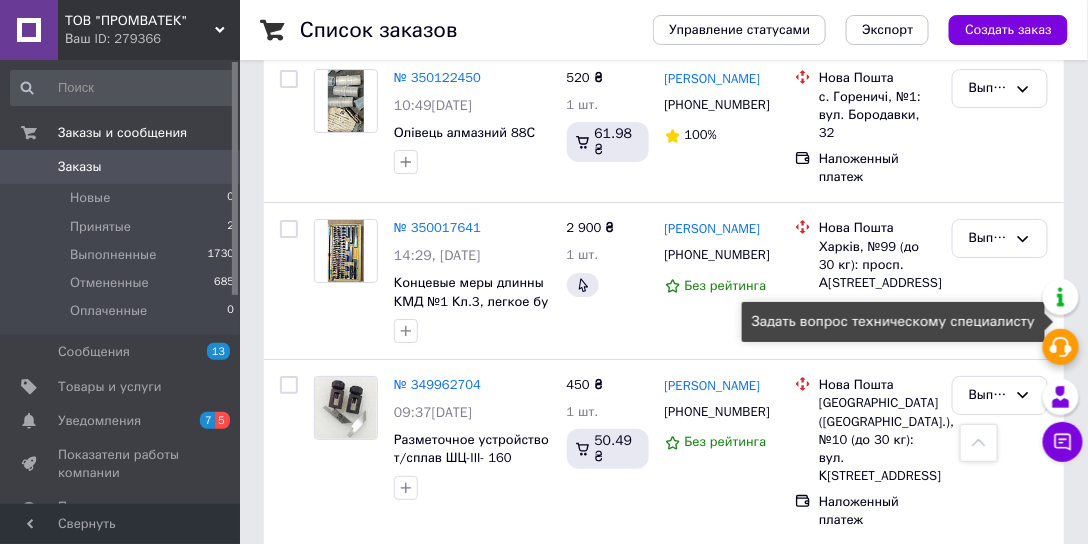 scroll, scrollTop: 5542, scrollLeft: 0, axis: vertical 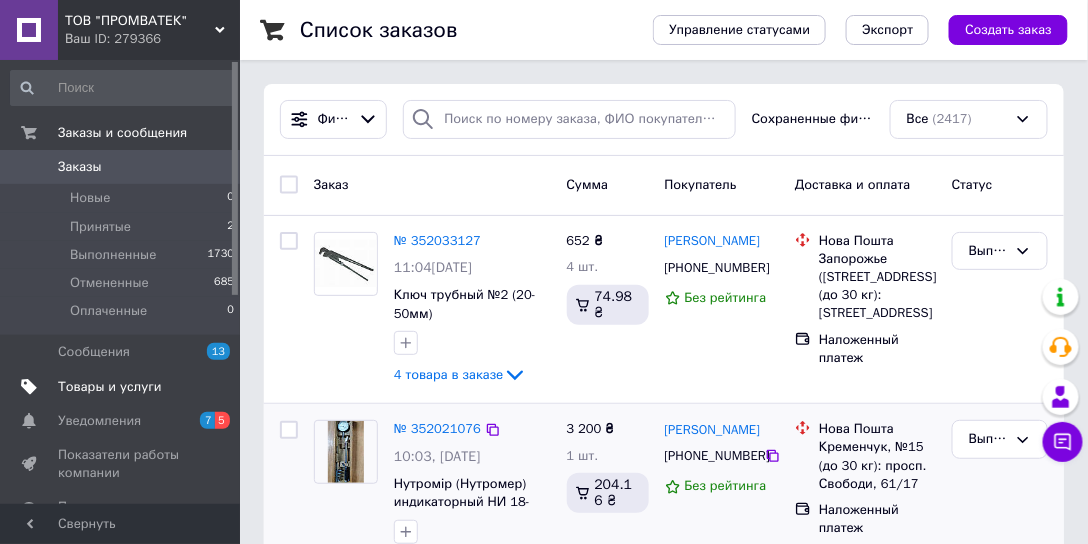 click on "Товары и услуги" at bounding box center (110, 387) 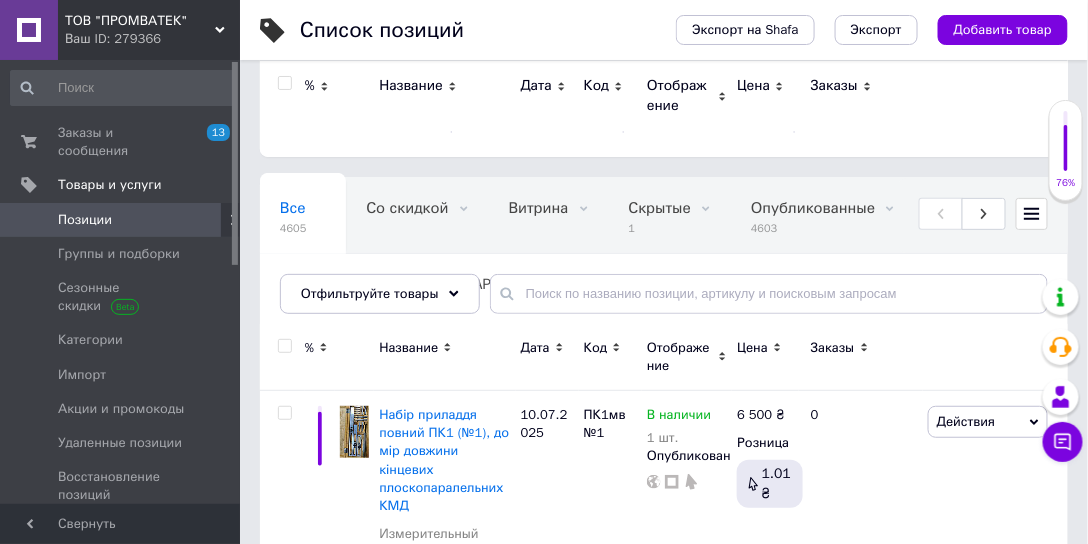 scroll, scrollTop: 0, scrollLeft: 0, axis: both 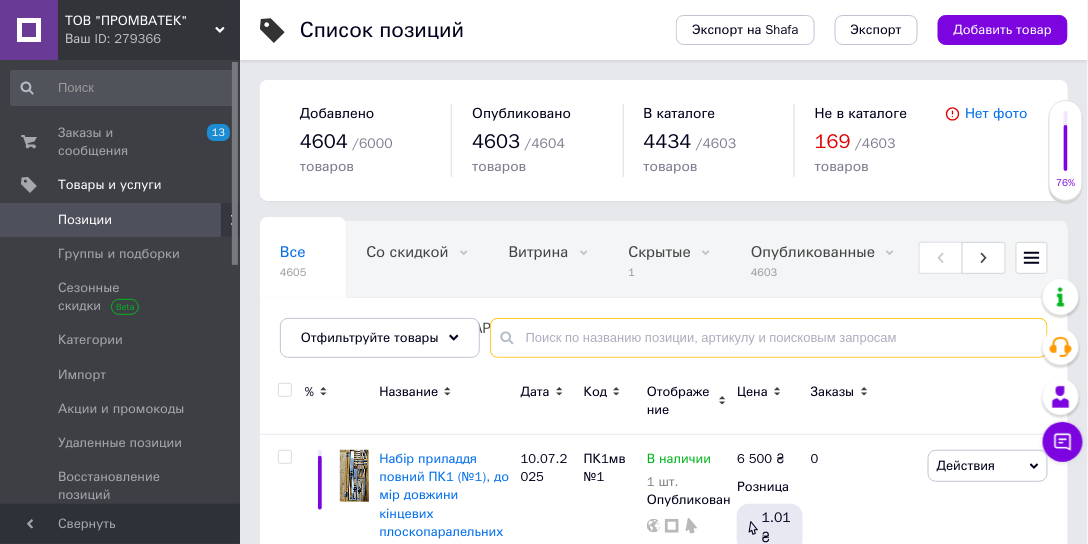 click at bounding box center [769, 338] 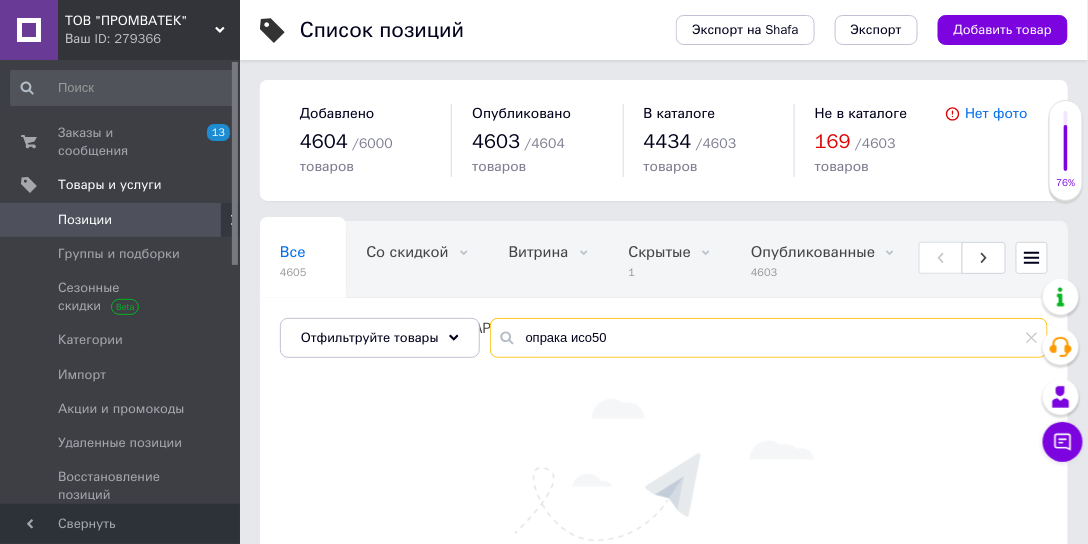 click on "опрака исо50" at bounding box center [769, 338] 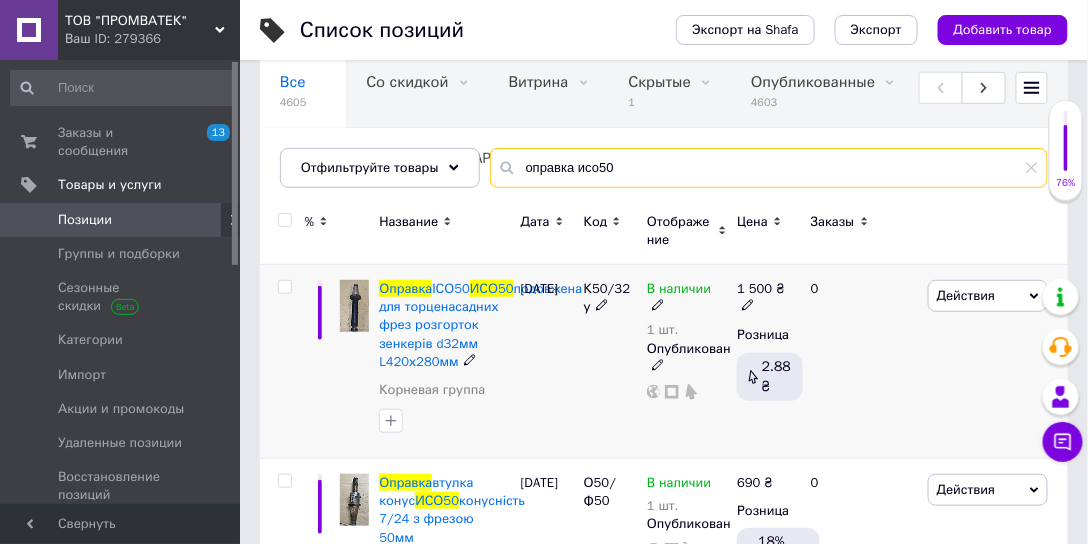 scroll, scrollTop: 171, scrollLeft: 0, axis: vertical 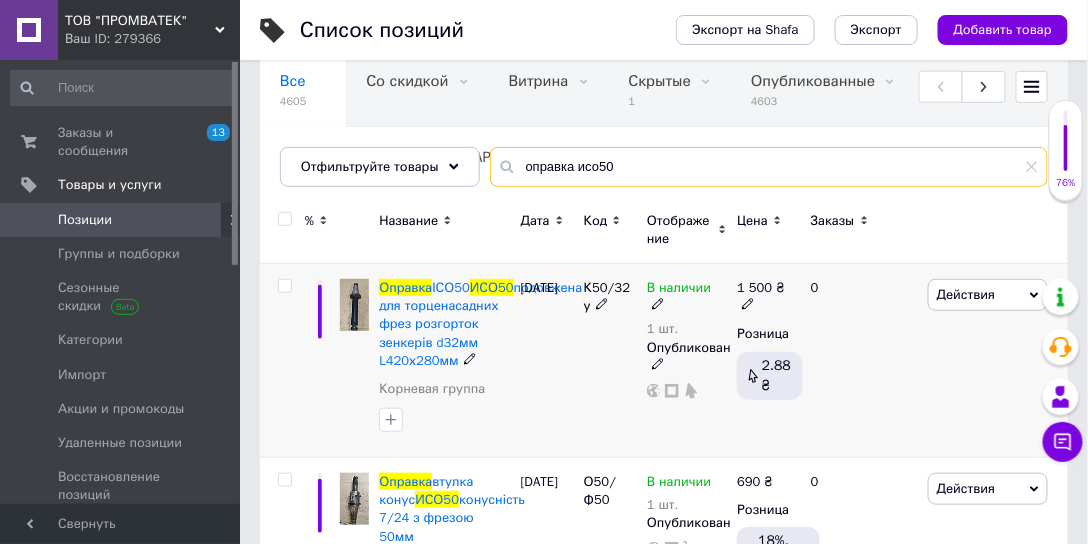 type on "оправка исо50" 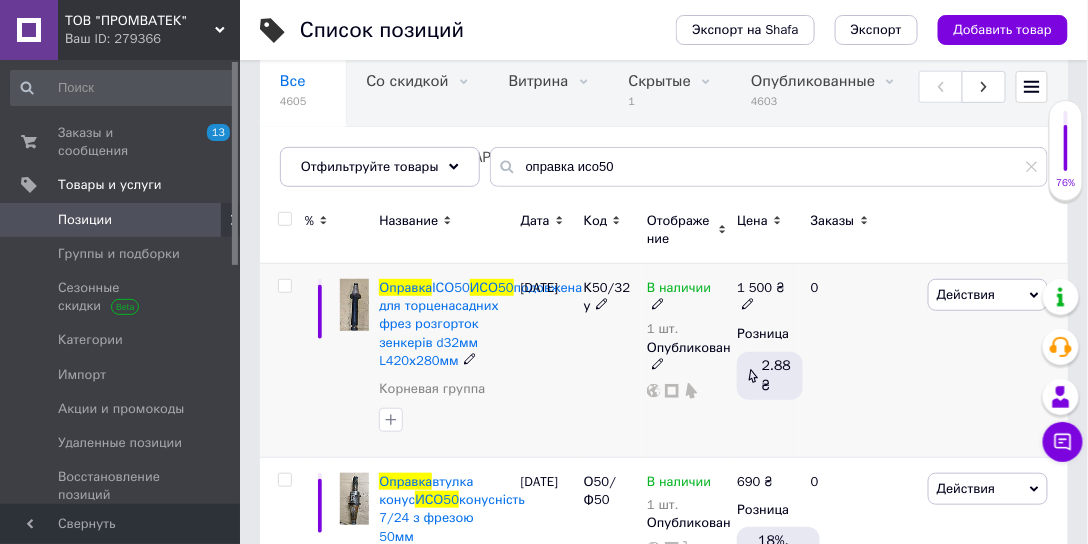 drag, startPoint x: 632, startPoint y: 345, endPoint x: 643, endPoint y: 372, distance: 29.15476 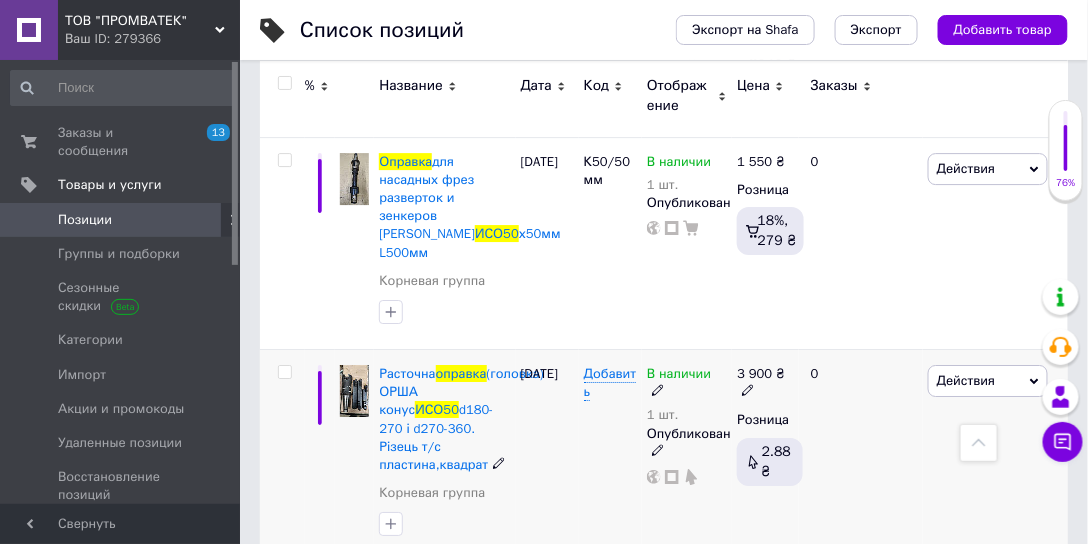 scroll, scrollTop: 1542, scrollLeft: 0, axis: vertical 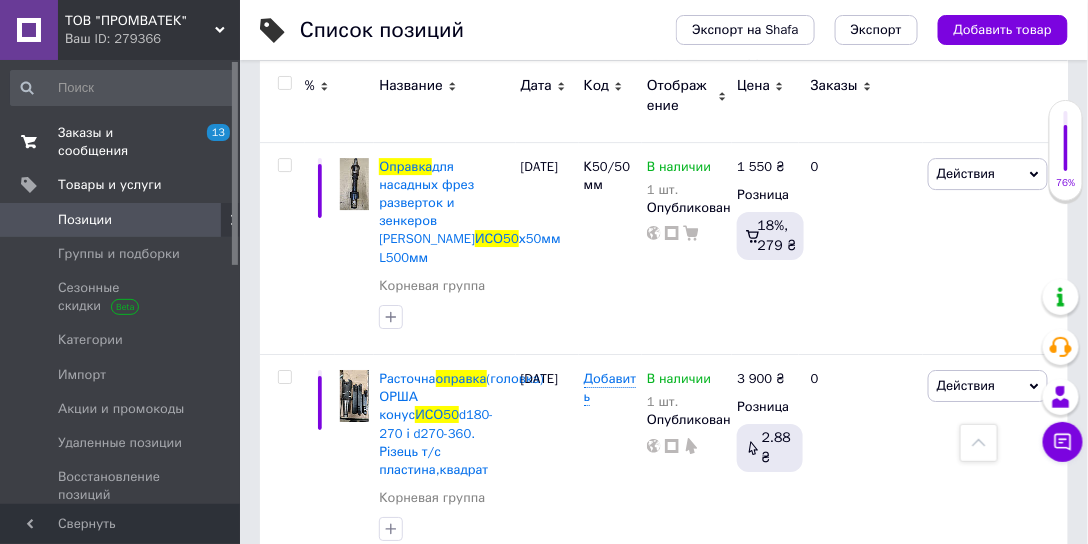 click on "Заказы и сообщения" at bounding box center (121, 142) 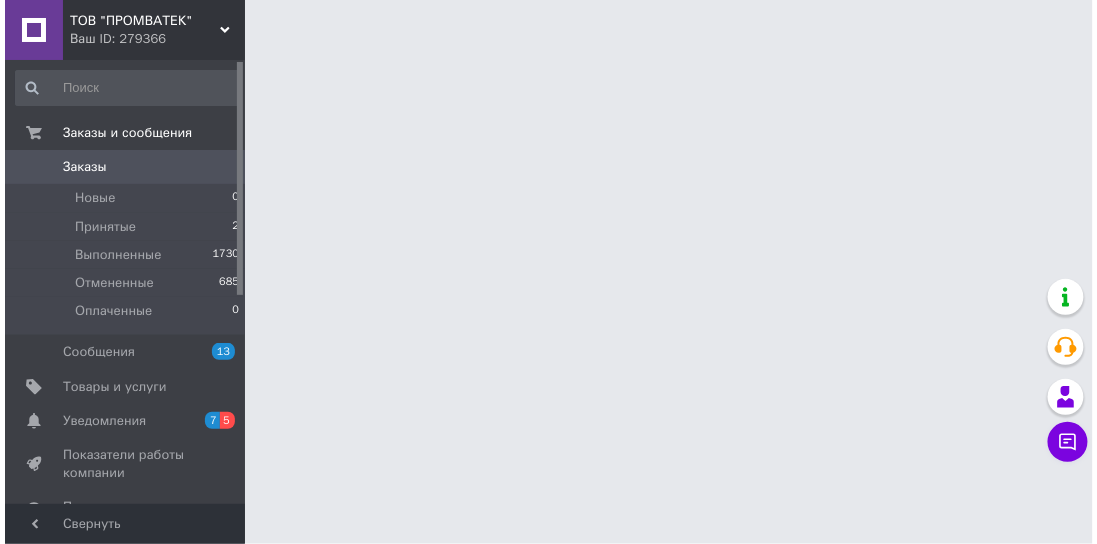 scroll, scrollTop: 0, scrollLeft: 0, axis: both 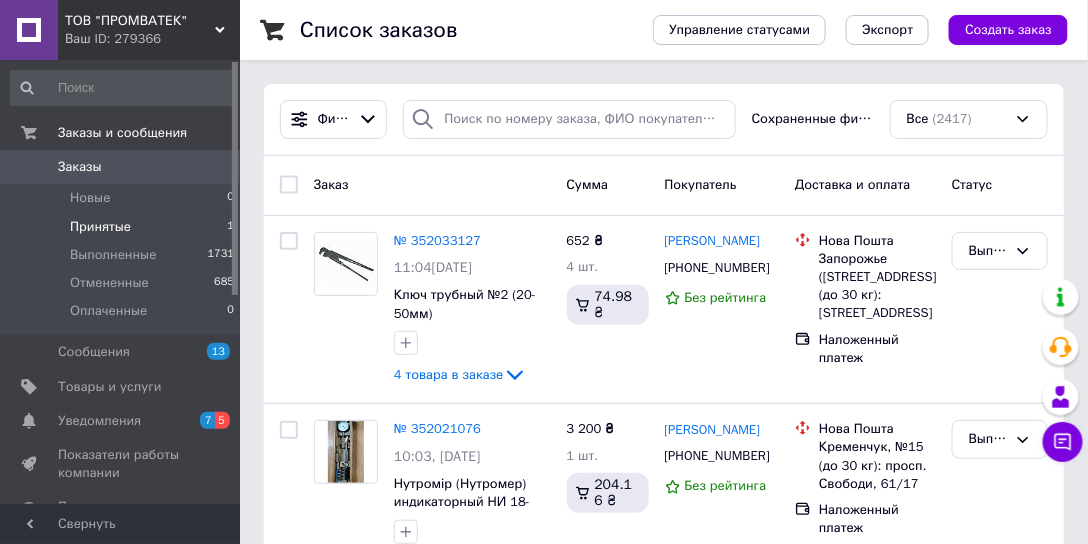 click on "Принятые" at bounding box center [100, 227] 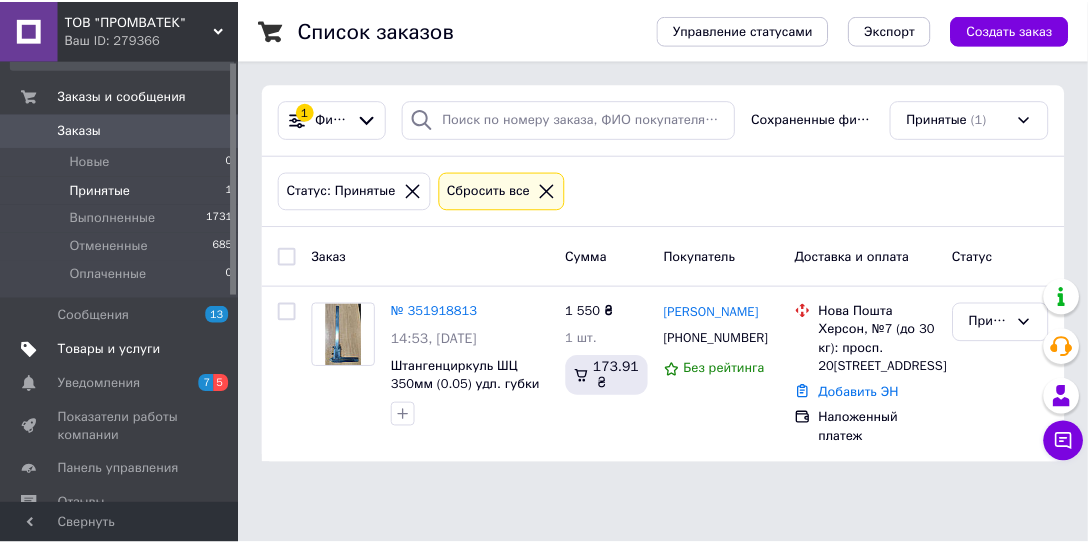 scroll, scrollTop: 57, scrollLeft: 0, axis: vertical 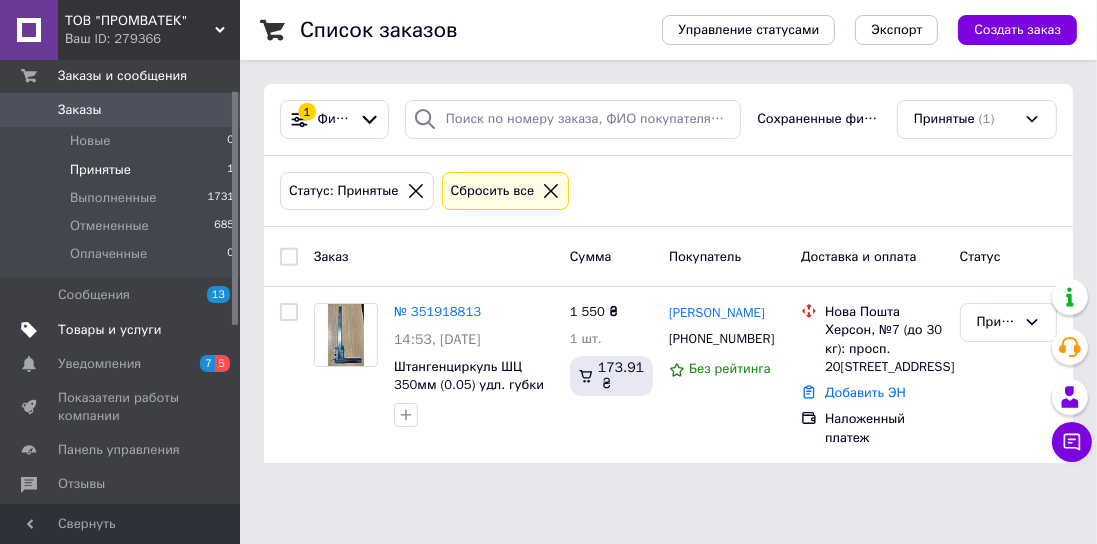 click on "Товары и услуги" at bounding box center (110, 330) 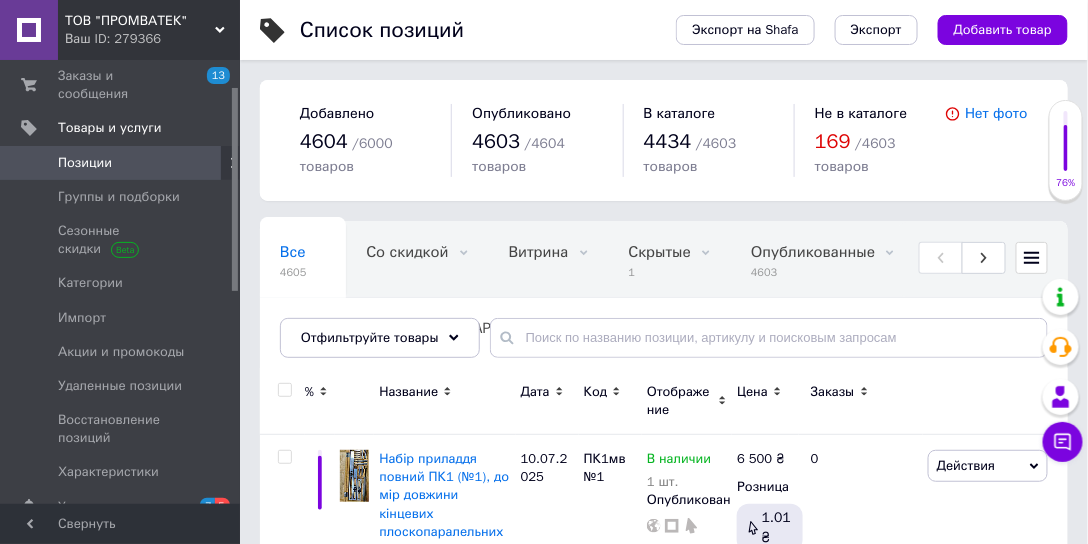 drag, startPoint x: 363, startPoint y: 421, endPoint x: 350, endPoint y: 421, distance: 13 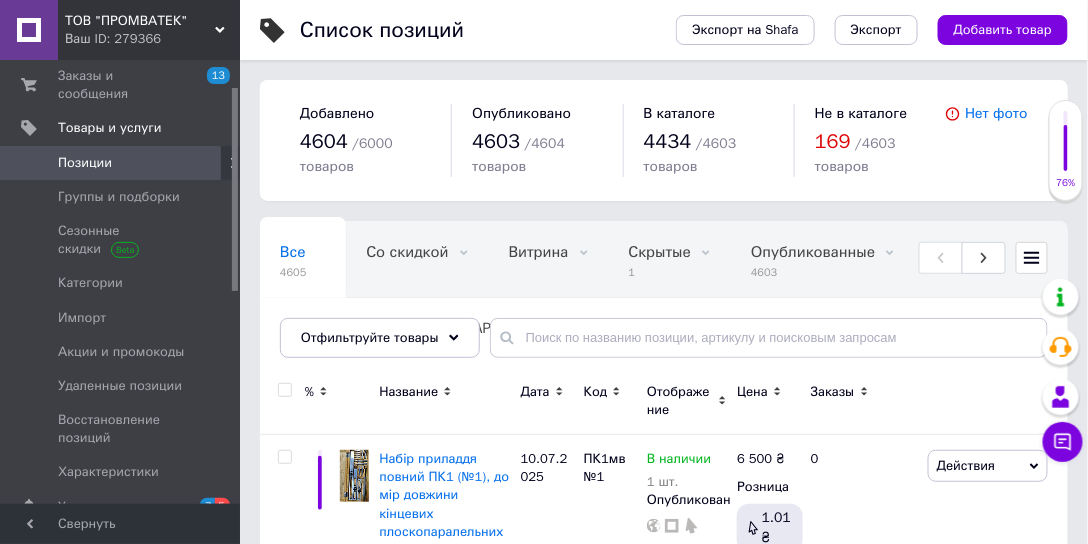 drag, startPoint x: 165, startPoint y: 79, endPoint x: 265, endPoint y: 108, distance: 104.120125 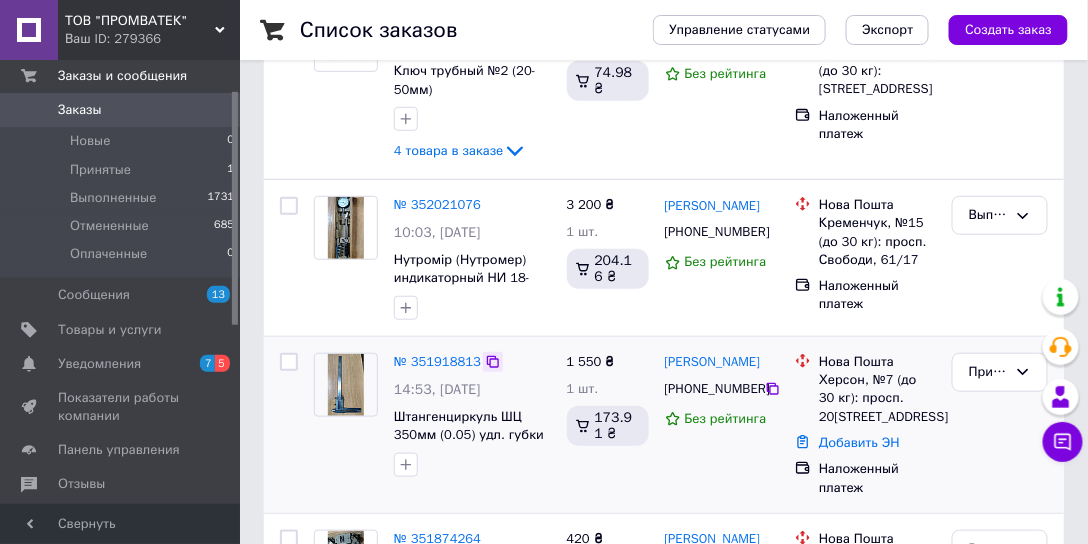 scroll, scrollTop: 228, scrollLeft: 0, axis: vertical 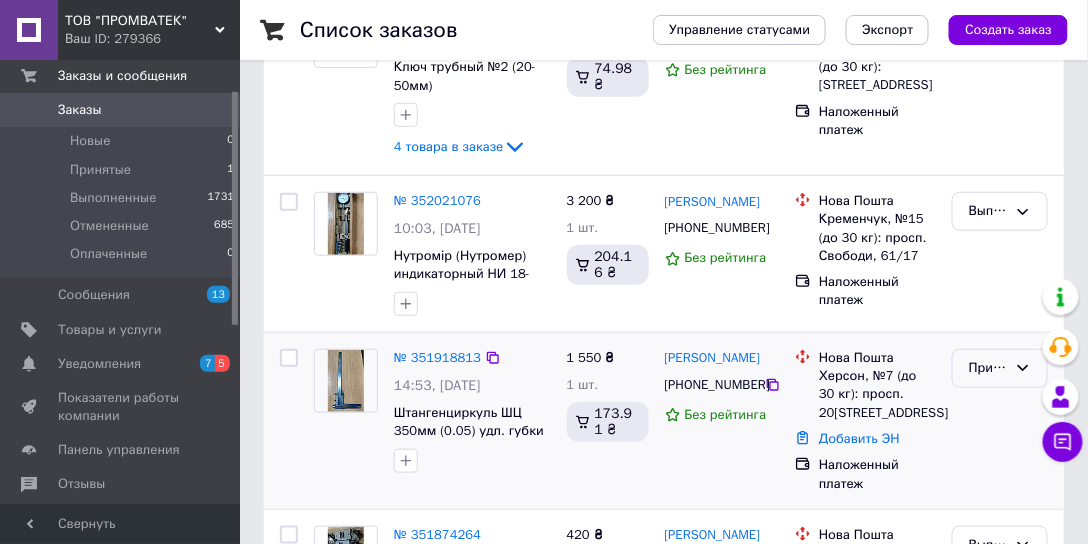 click 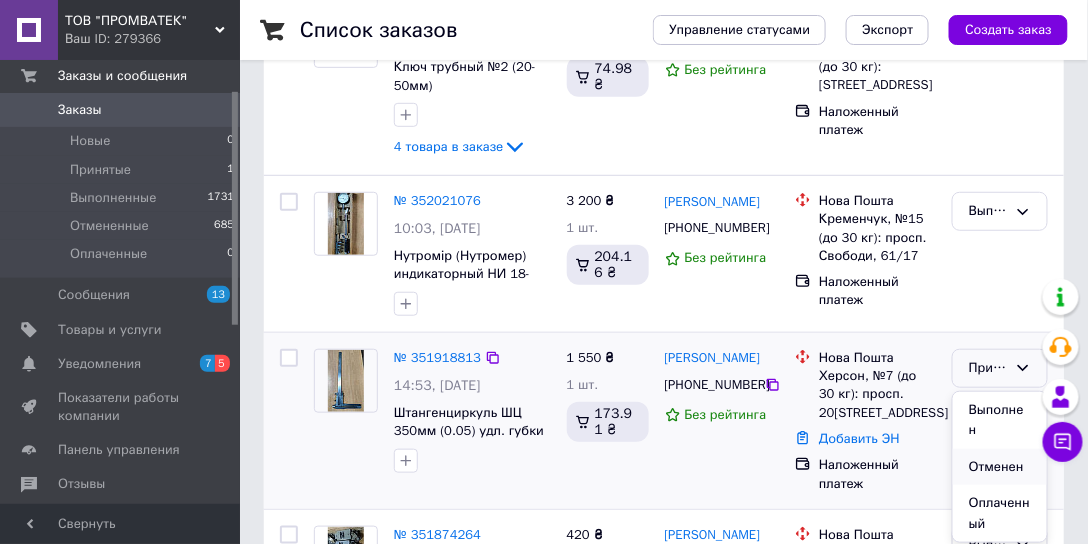 click on "Отменен" at bounding box center [1000, 467] 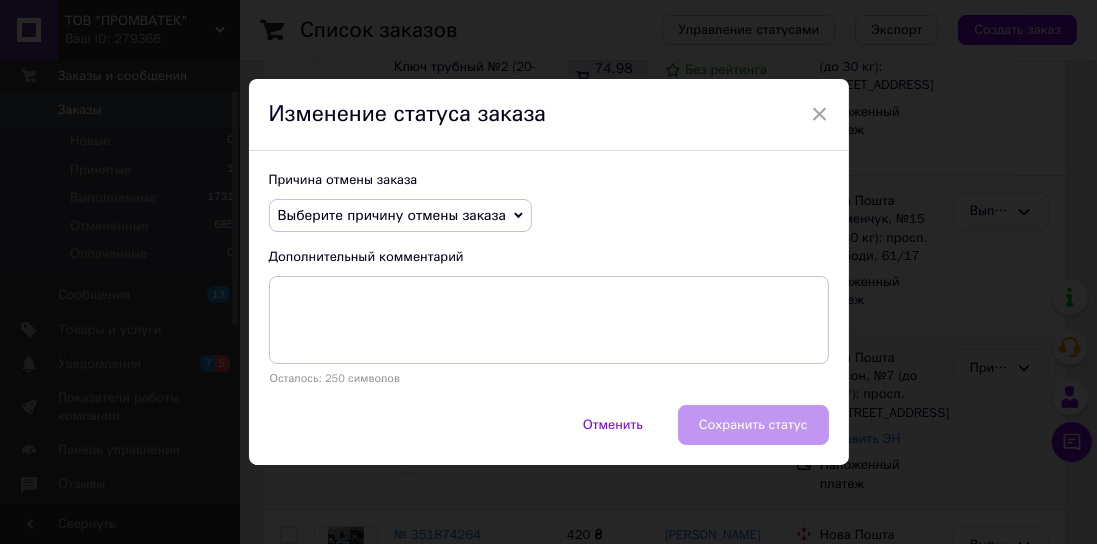 click 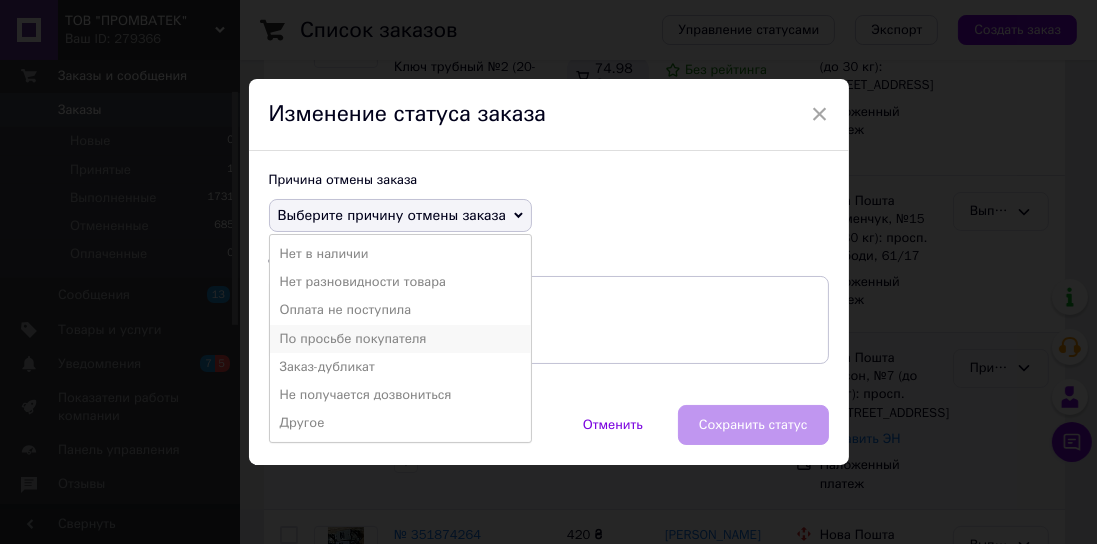click on "По просьбе покупателя" at bounding box center [400, 339] 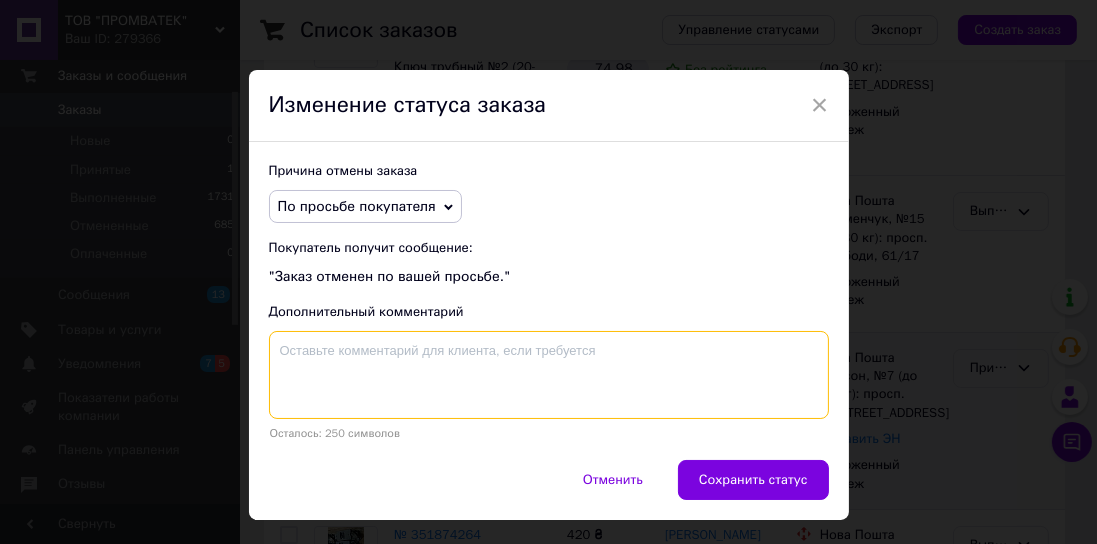 click at bounding box center (549, 375) 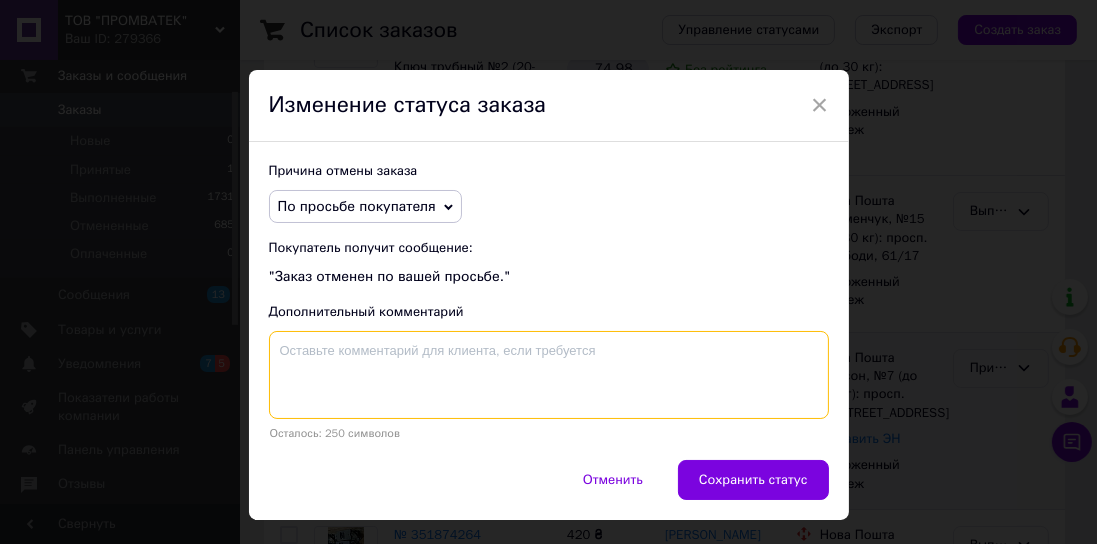 paste on "Добрий день, знайшов інший.Дякую ,вже не потрібен." 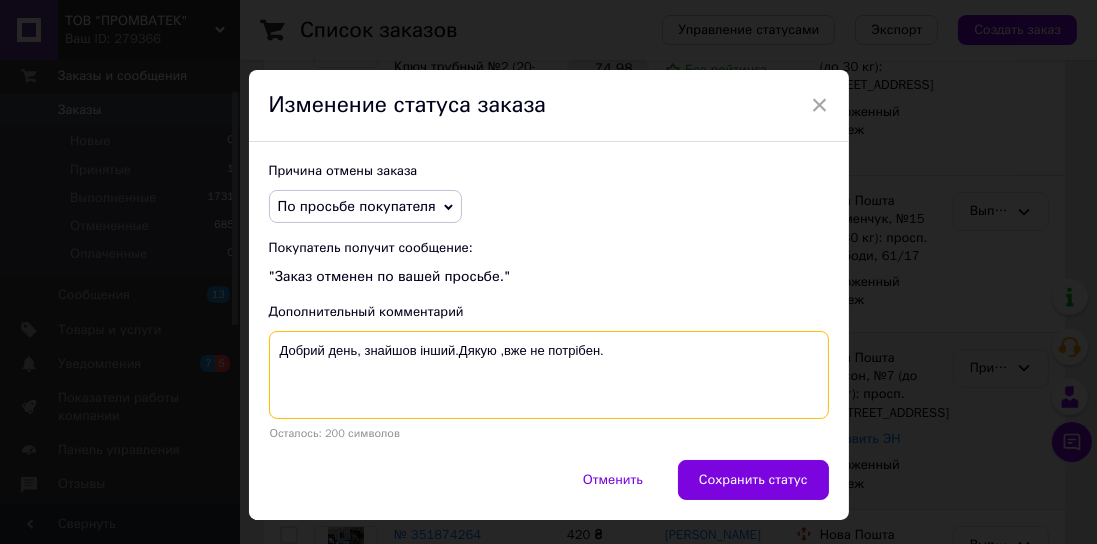click on "Добрий день, знайшов інший.Дякую ,вже не потрібен." at bounding box center [549, 375] 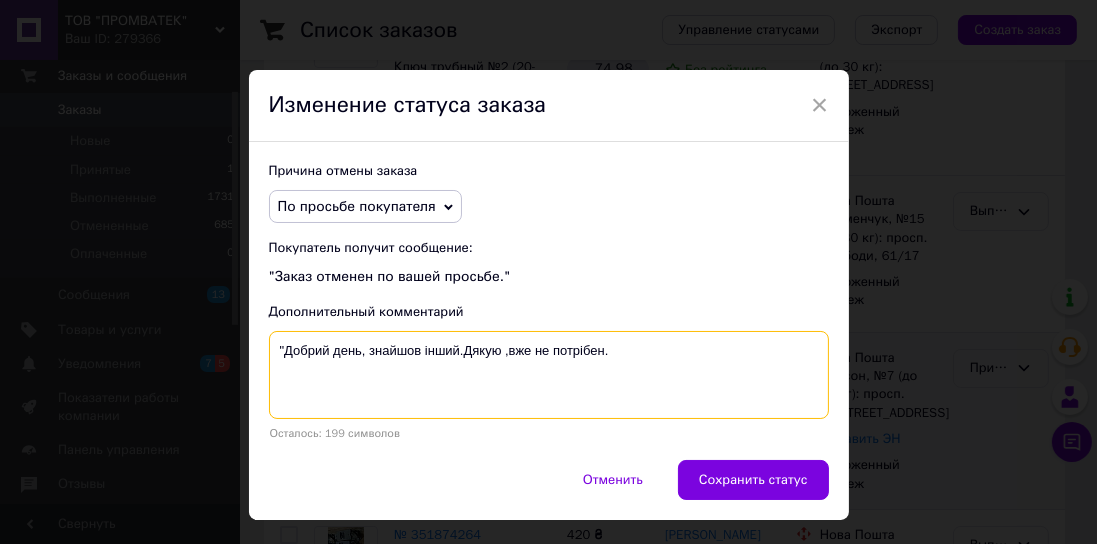 click on ""Добрий день, знайшов інший.Дякую ,вже не потрібен." at bounding box center (549, 375) 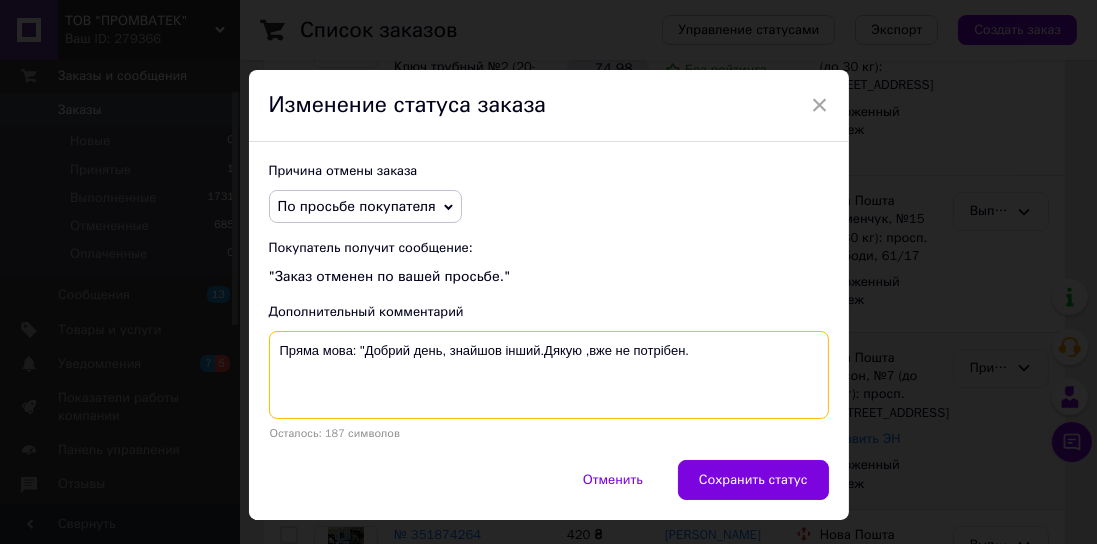 click on "Пряма мова: "Добрий день, знайшов інший.Дякую ,вже не потрібен." at bounding box center (549, 375) 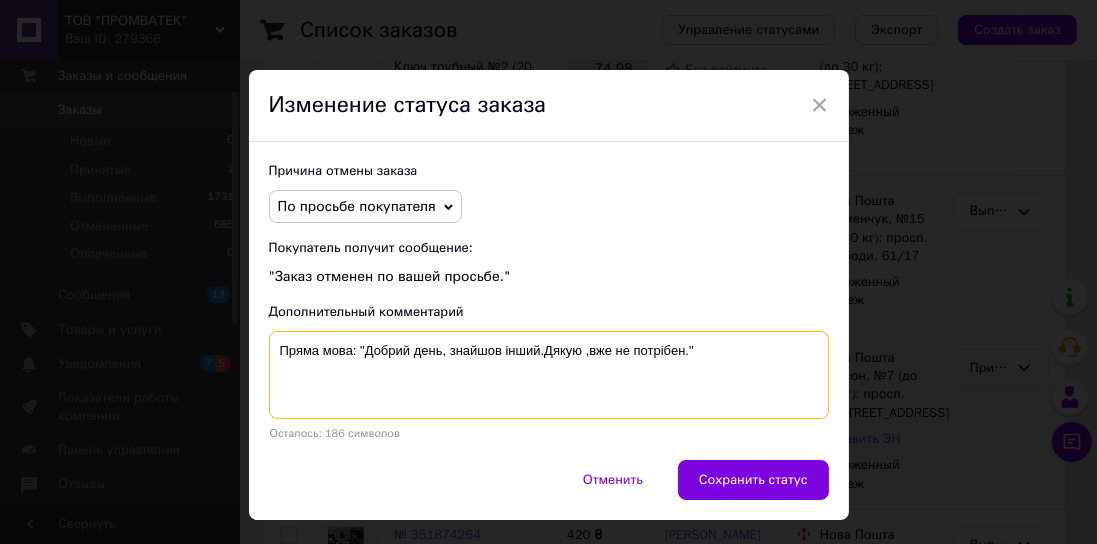 click on "Пряма мова: "Добрий день, знайшов інший.Дякую ,вже не потрібен."" at bounding box center [549, 375] 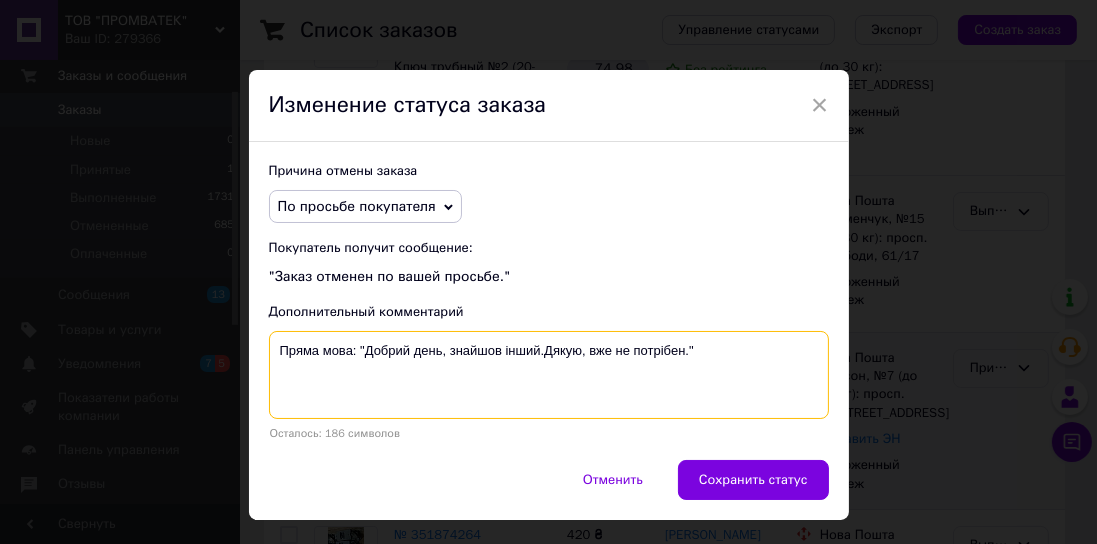 click on "Пряма мова: "Добрий день, знайшов інший.Дякую, вже не потрібен."" at bounding box center [549, 375] 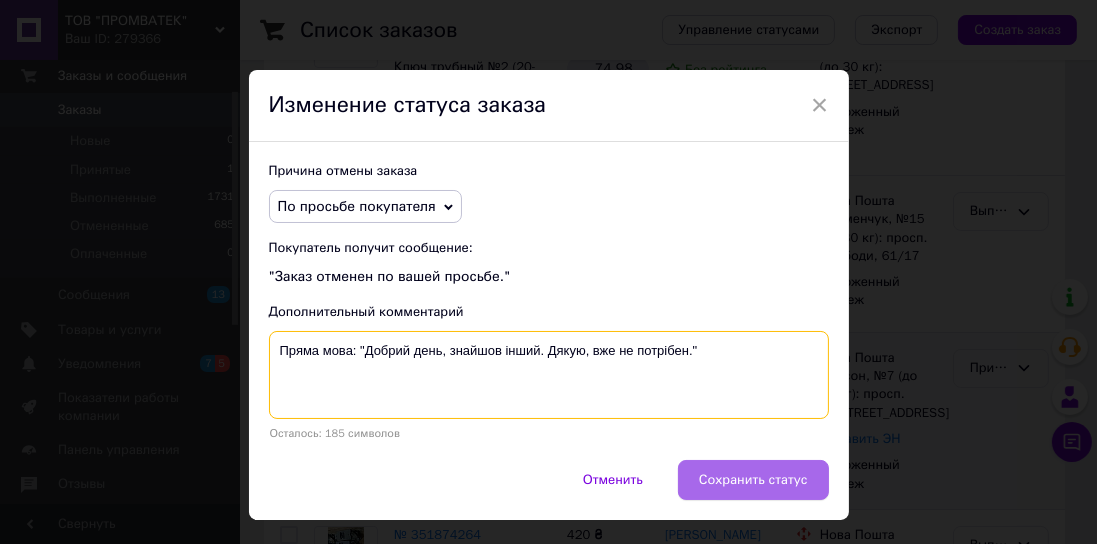 type on "Пряма мова: "Добрий день, знайшов інший. Дякую, вже не потрібен."" 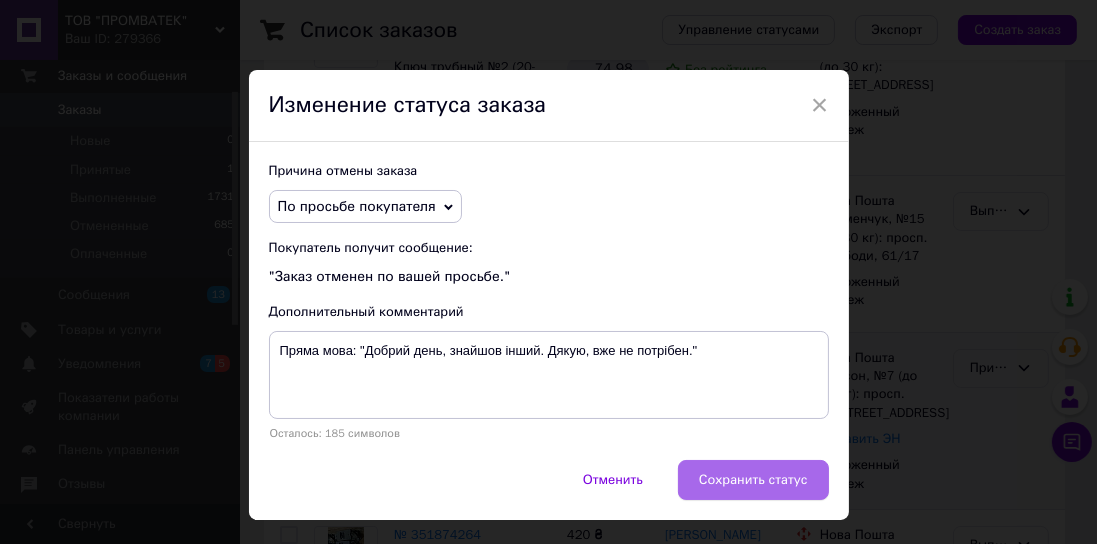 click on "Сохранить статус" at bounding box center (753, 480) 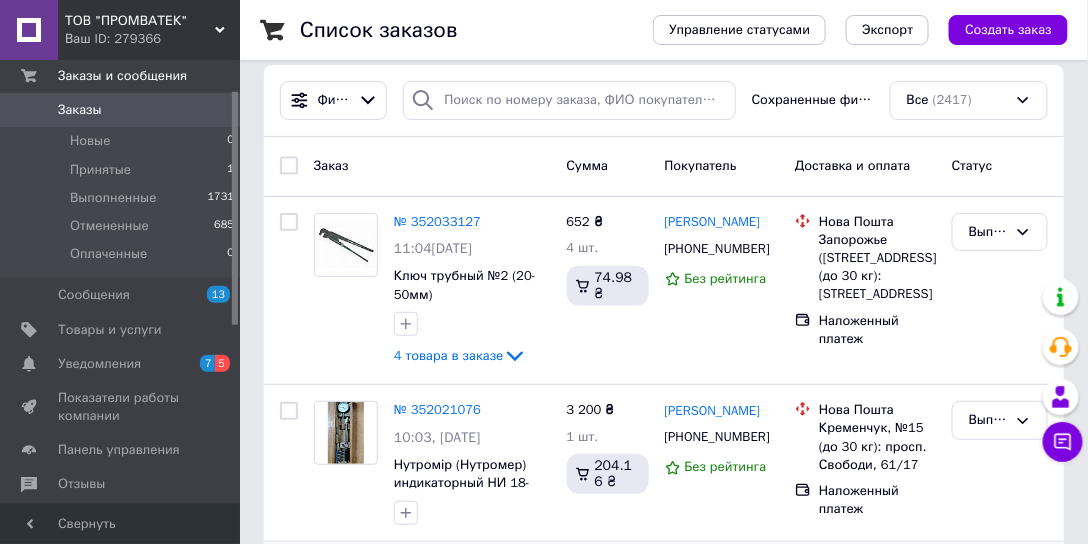 scroll, scrollTop: 0, scrollLeft: 0, axis: both 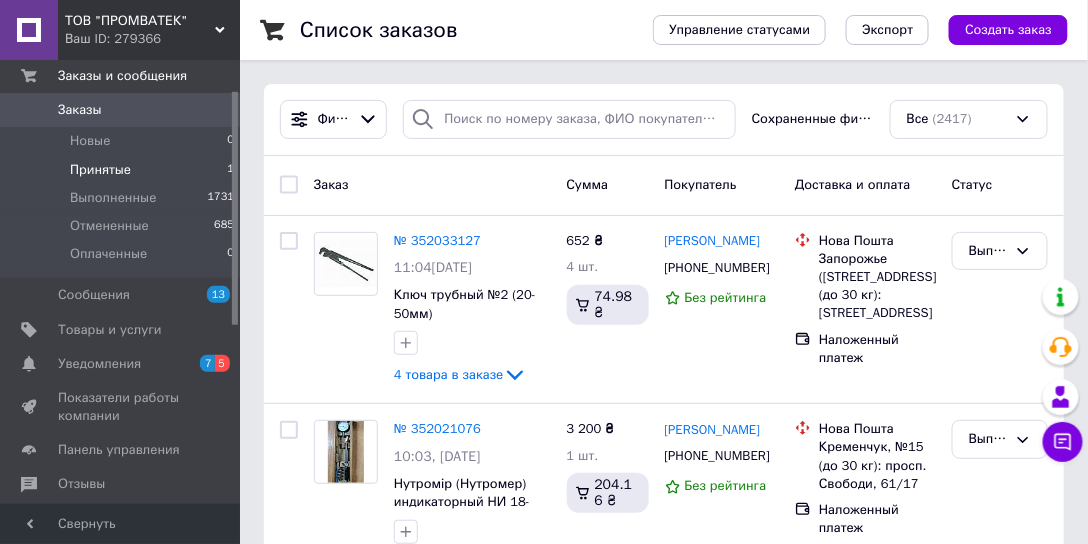 click on "Принятые" at bounding box center [100, 170] 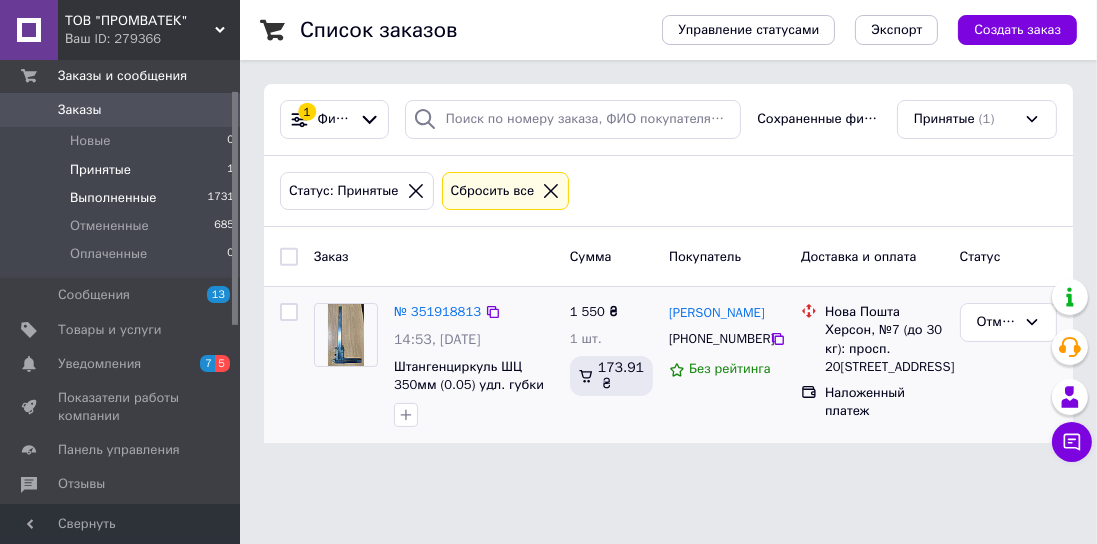 click on "Выполненные" at bounding box center (113, 198) 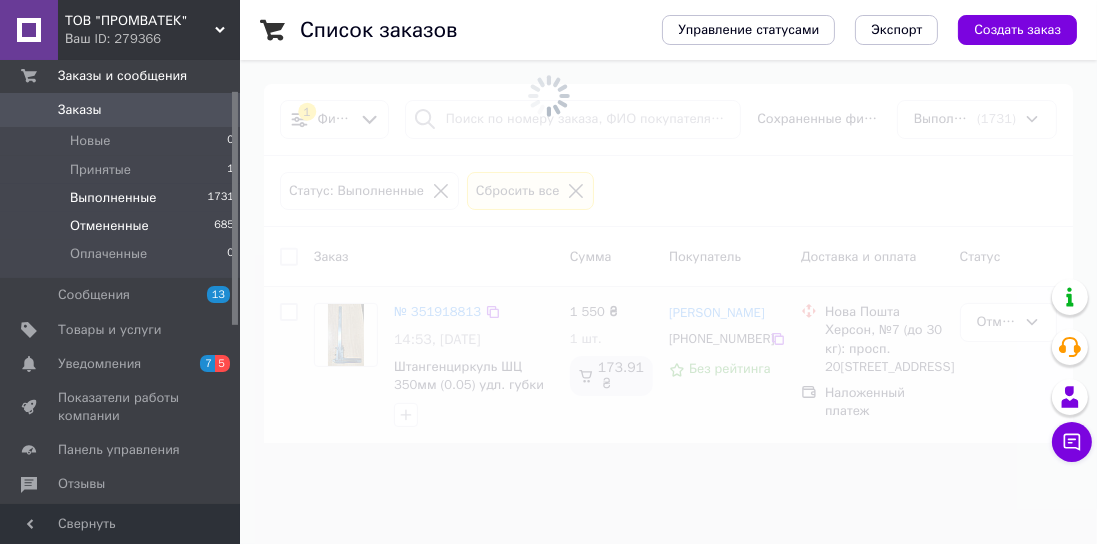 click on "Отмененные" at bounding box center [109, 226] 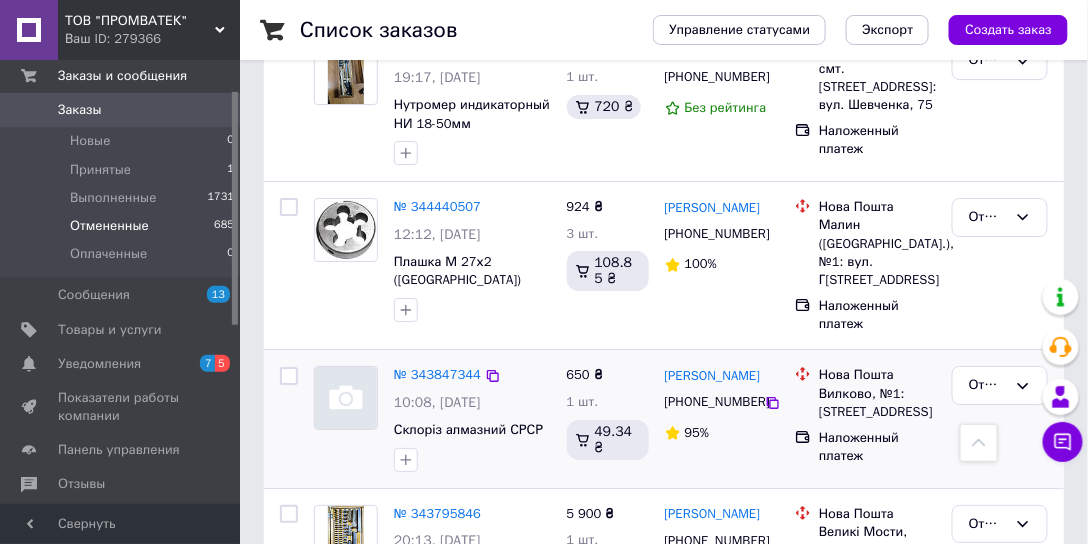 scroll, scrollTop: 1771, scrollLeft: 0, axis: vertical 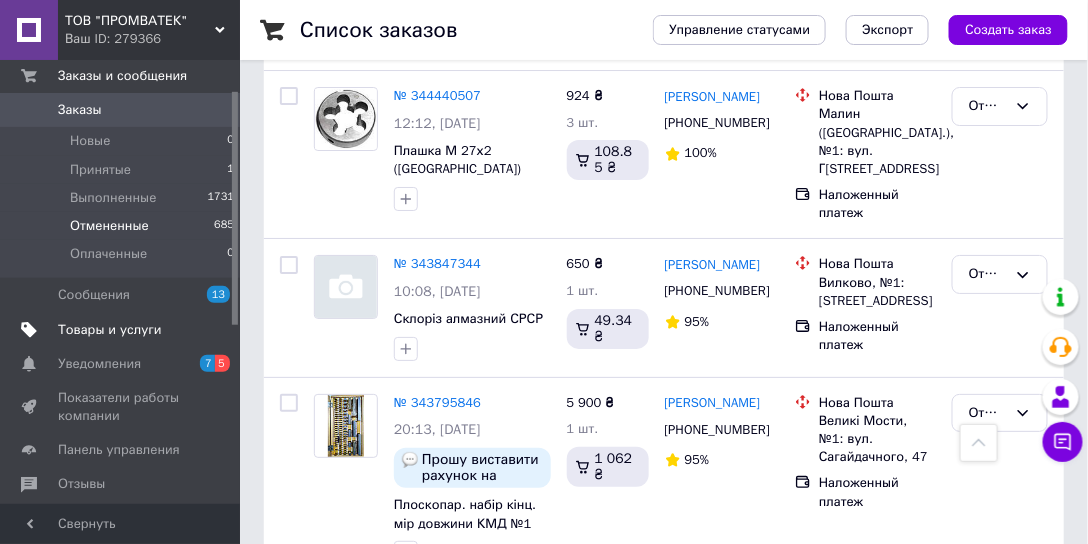 click on "Товары и услуги" at bounding box center (110, 330) 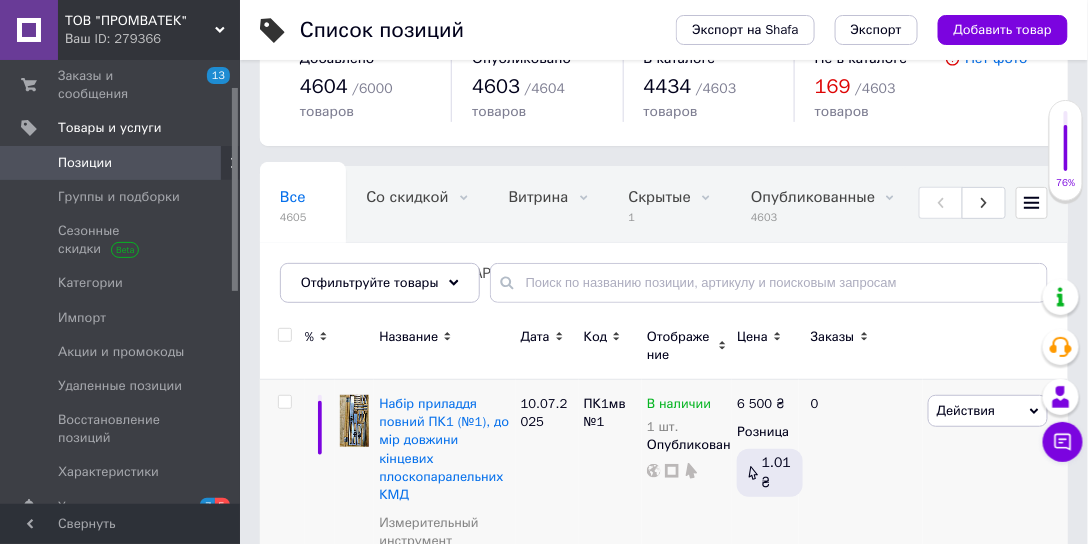 scroll, scrollTop: 0, scrollLeft: 0, axis: both 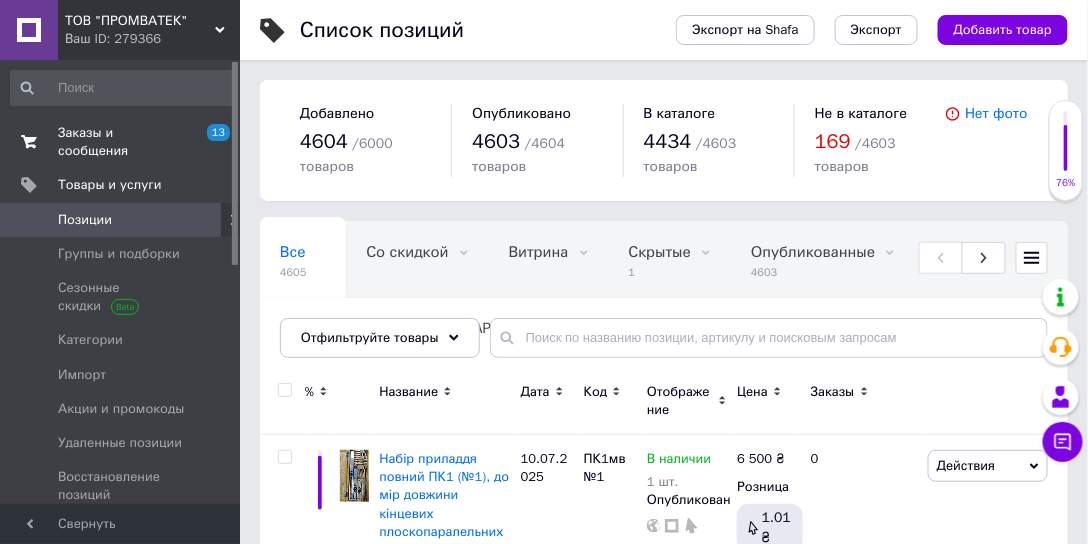 click on "Заказы и сообщения" at bounding box center [121, 142] 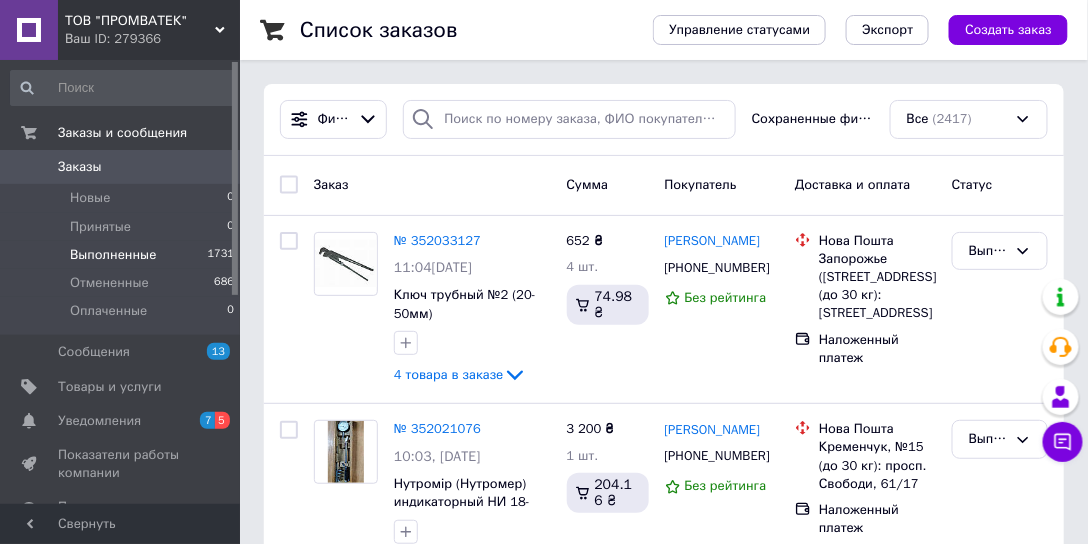 click on "Выполненные 1731" at bounding box center (123, 255) 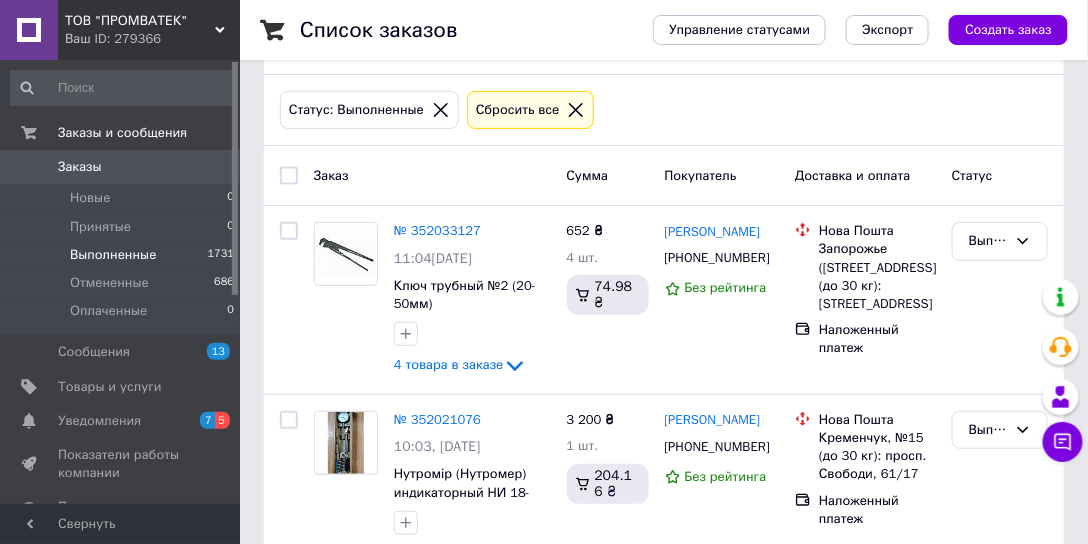 scroll, scrollTop: 0, scrollLeft: 0, axis: both 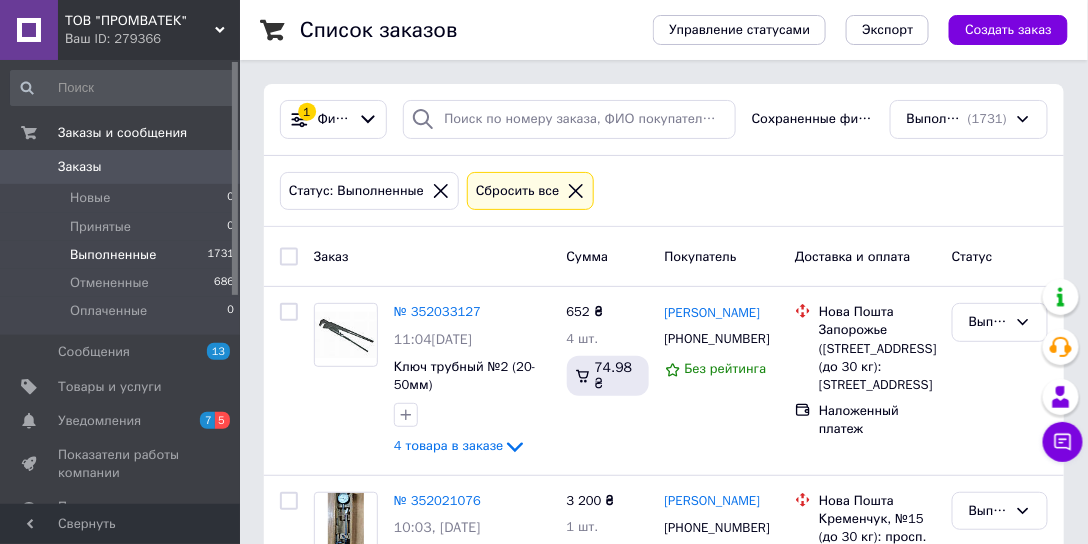 click on "Выполненные" at bounding box center (113, 255) 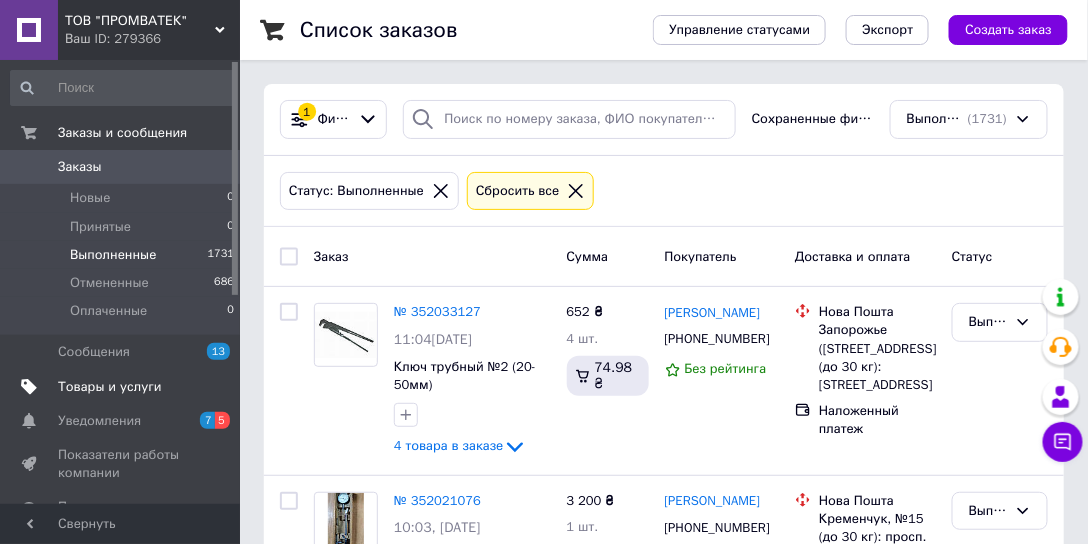 click on "Товары и услуги" at bounding box center (110, 387) 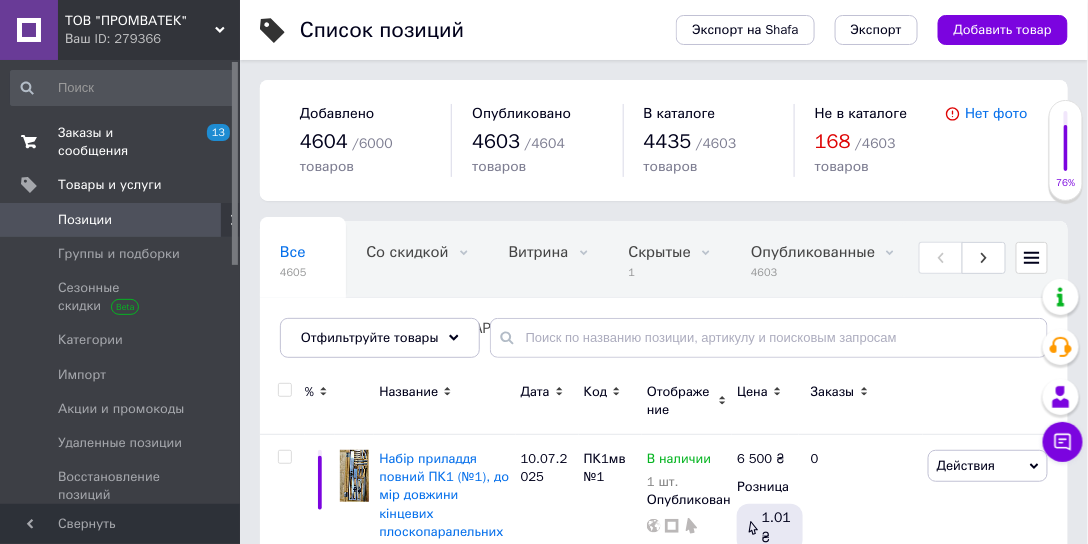 click on "Заказы и сообщения" at bounding box center [121, 142] 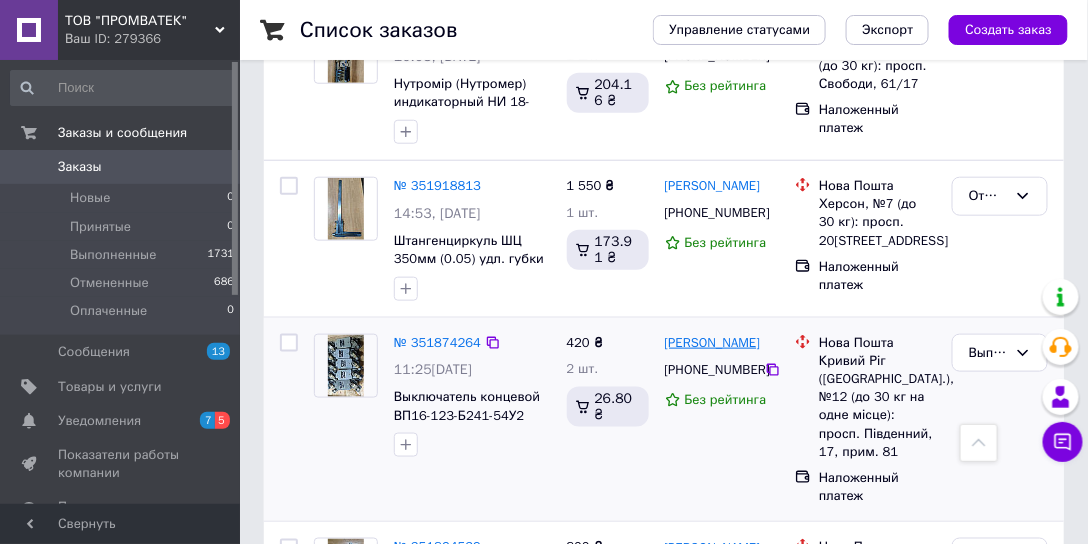 scroll, scrollTop: 457, scrollLeft: 0, axis: vertical 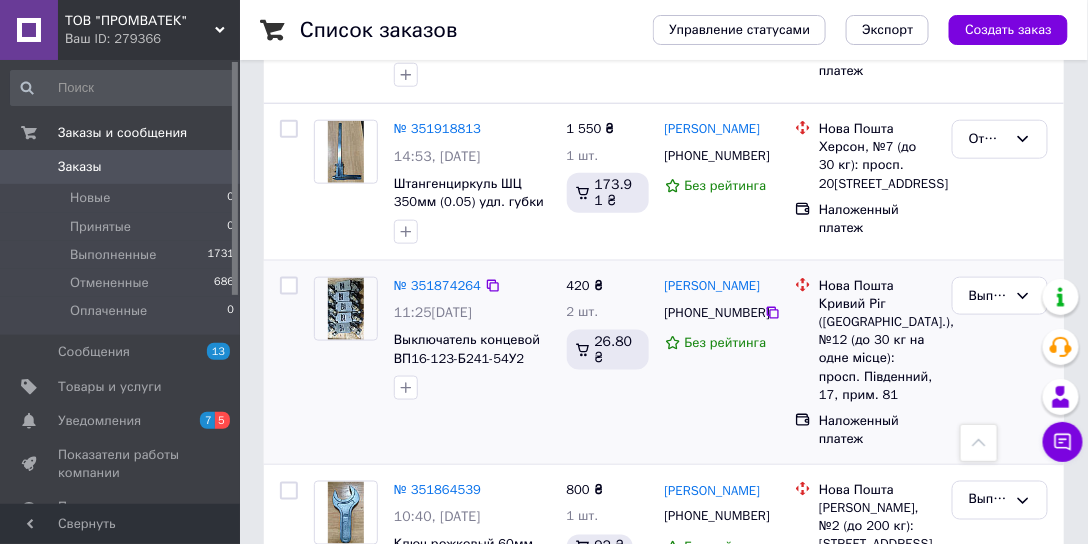click at bounding box center [472, 388] 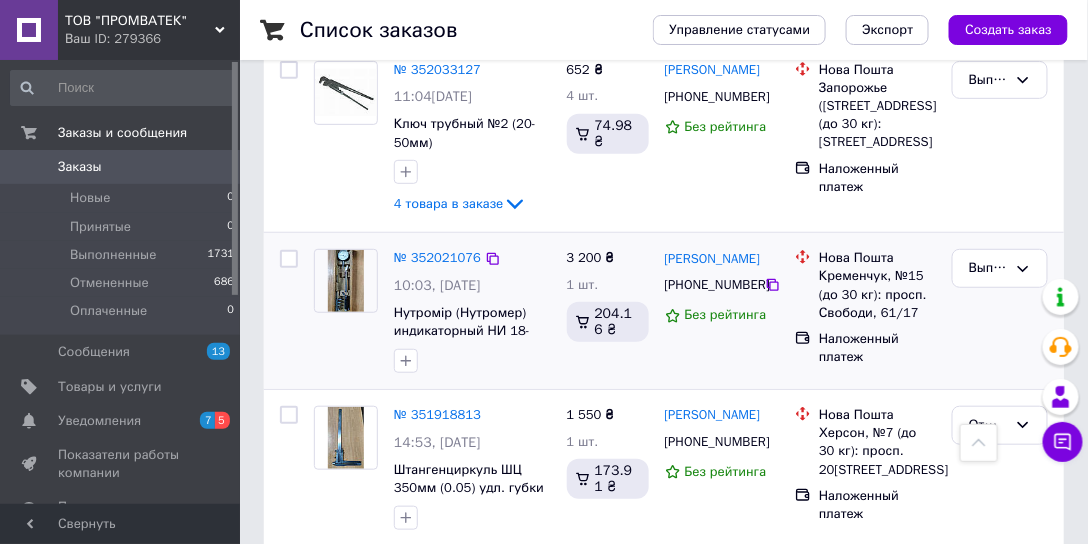 scroll, scrollTop: 0, scrollLeft: 0, axis: both 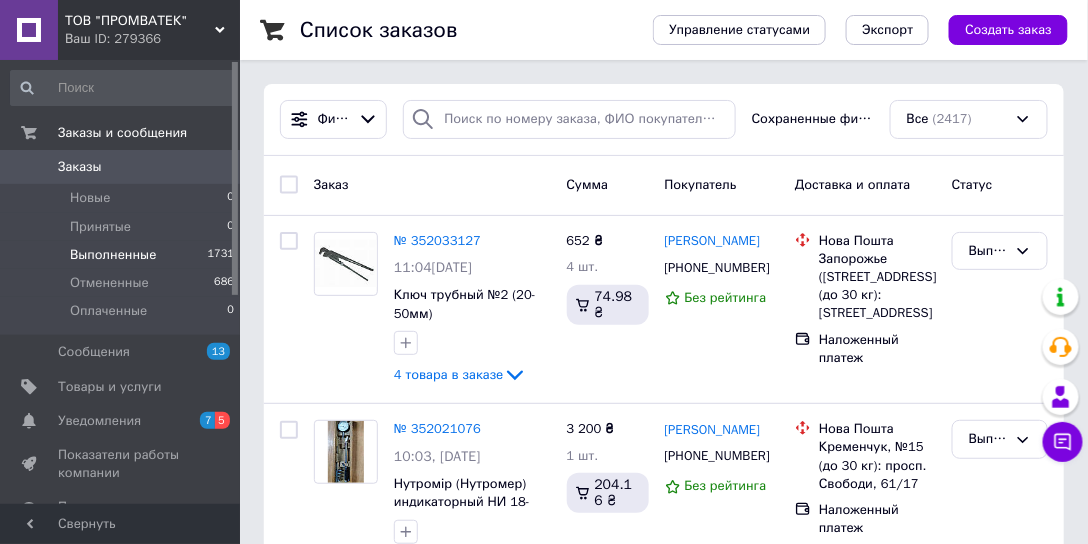 click on "Выполненные" at bounding box center (113, 255) 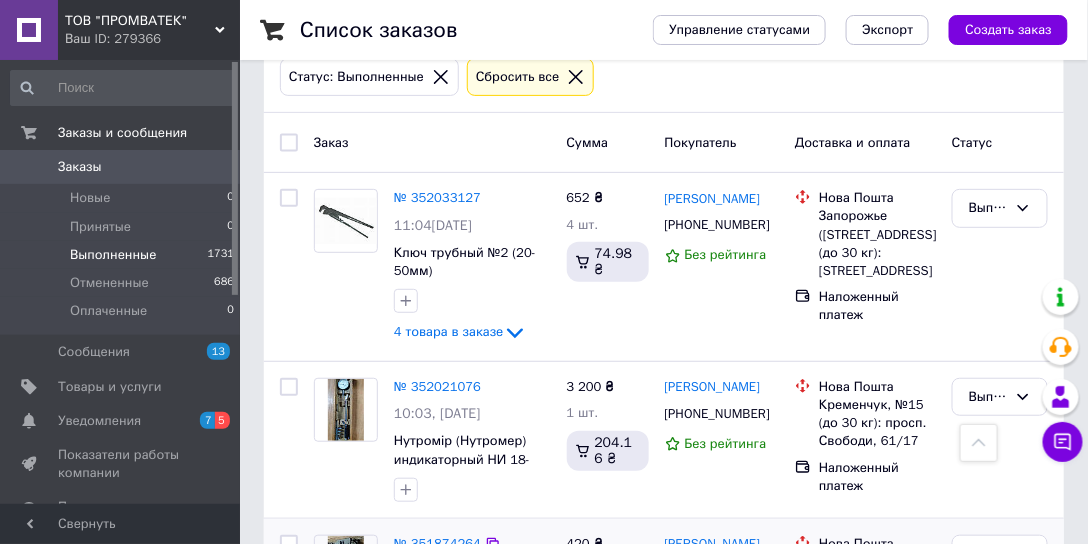 scroll, scrollTop: 0, scrollLeft: 0, axis: both 